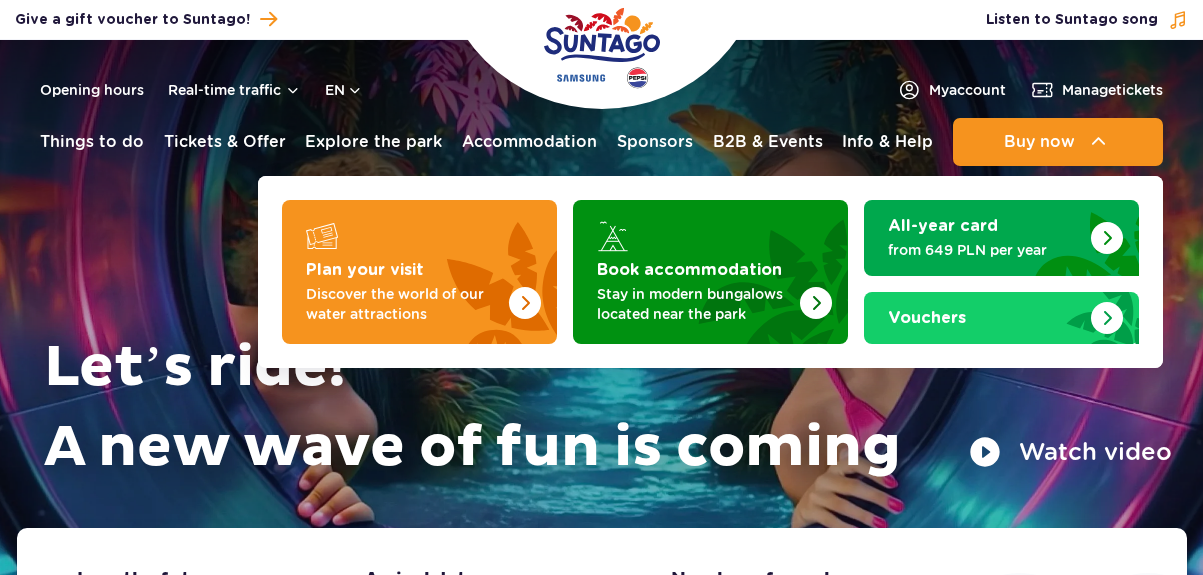 scroll, scrollTop: 0, scrollLeft: 0, axis: both 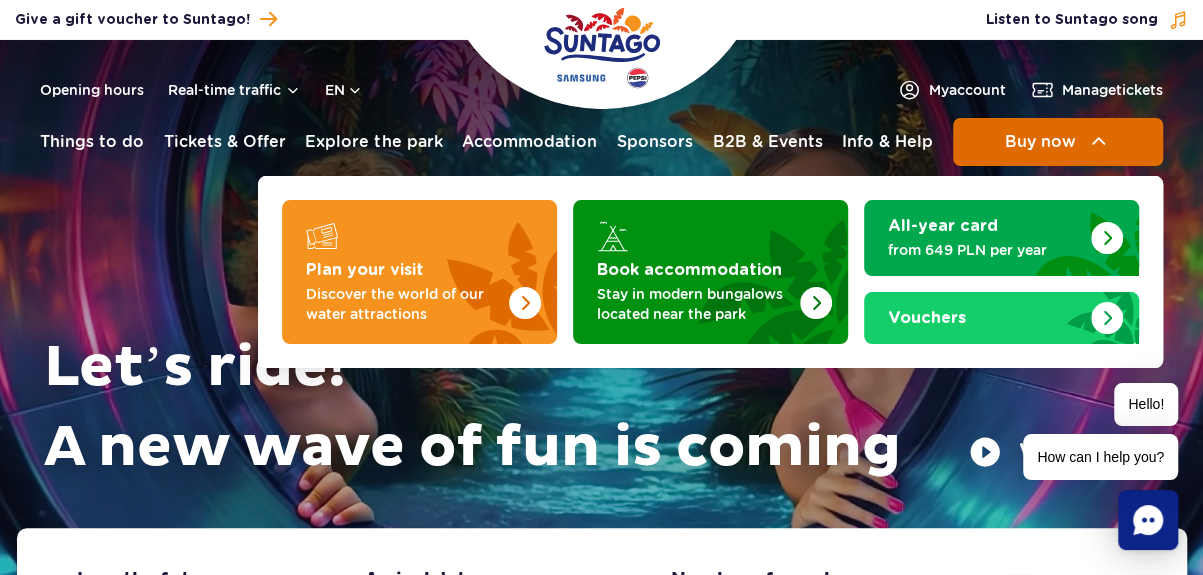 click on "Buy now" at bounding box center [1058, 142] 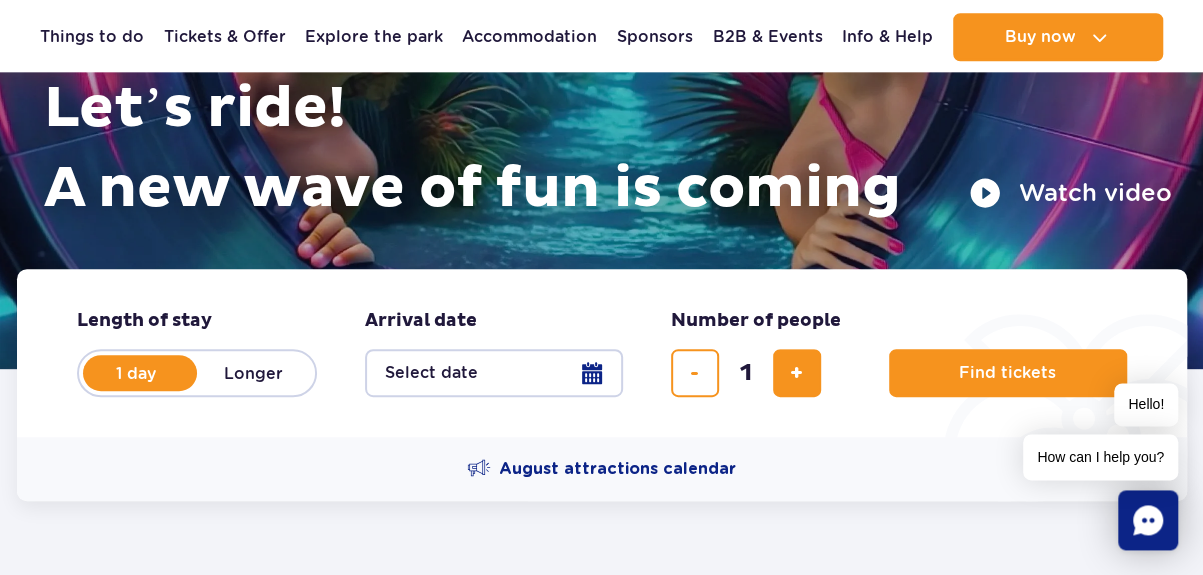 scroll, scrollTop: 286, scrollLeft: 0, axis: vertical 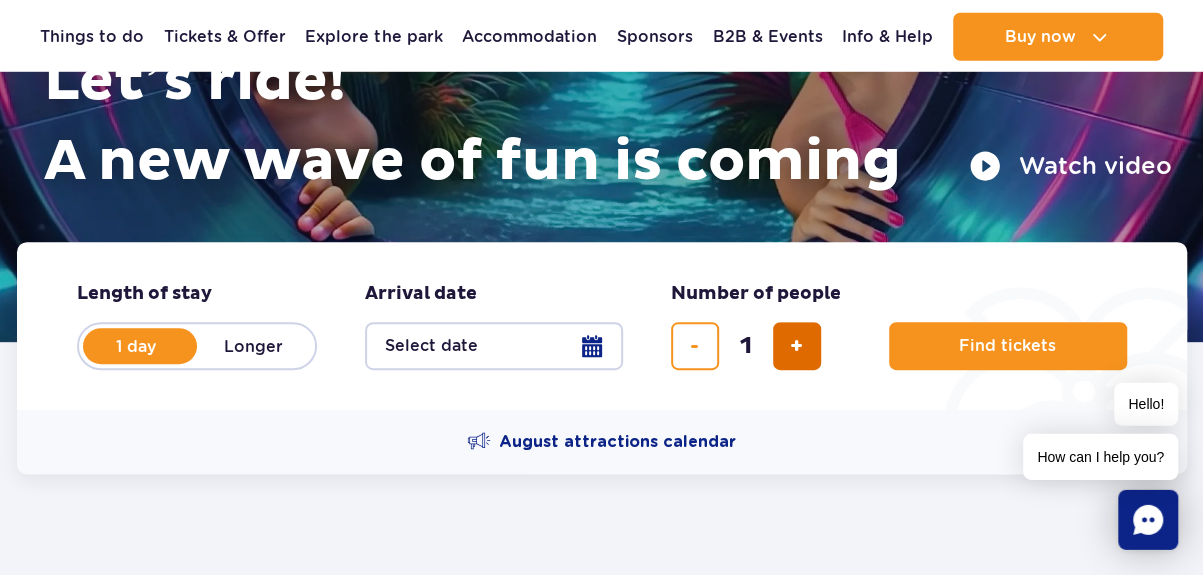 click at bounding box center [797, 346] 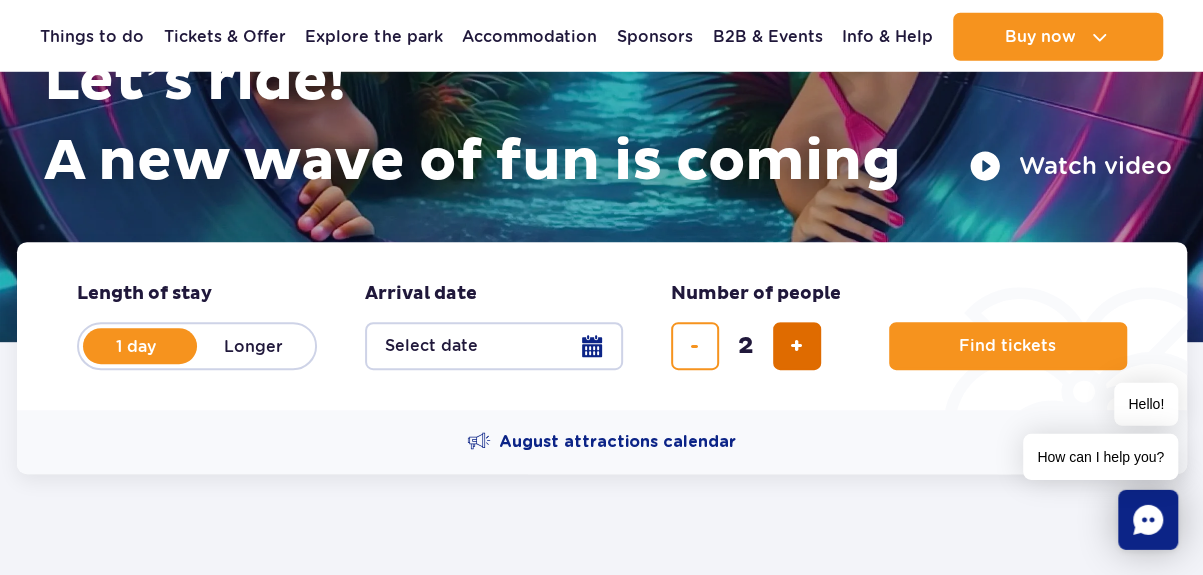 click at bounding box center [797, 346] 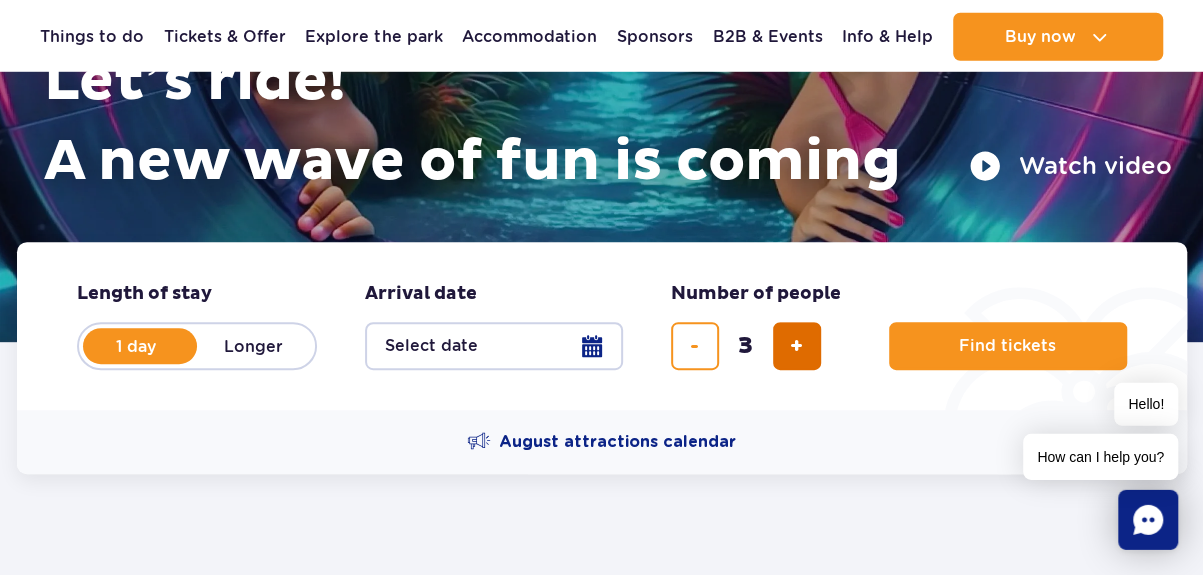 click at bounding box center (797, 346) 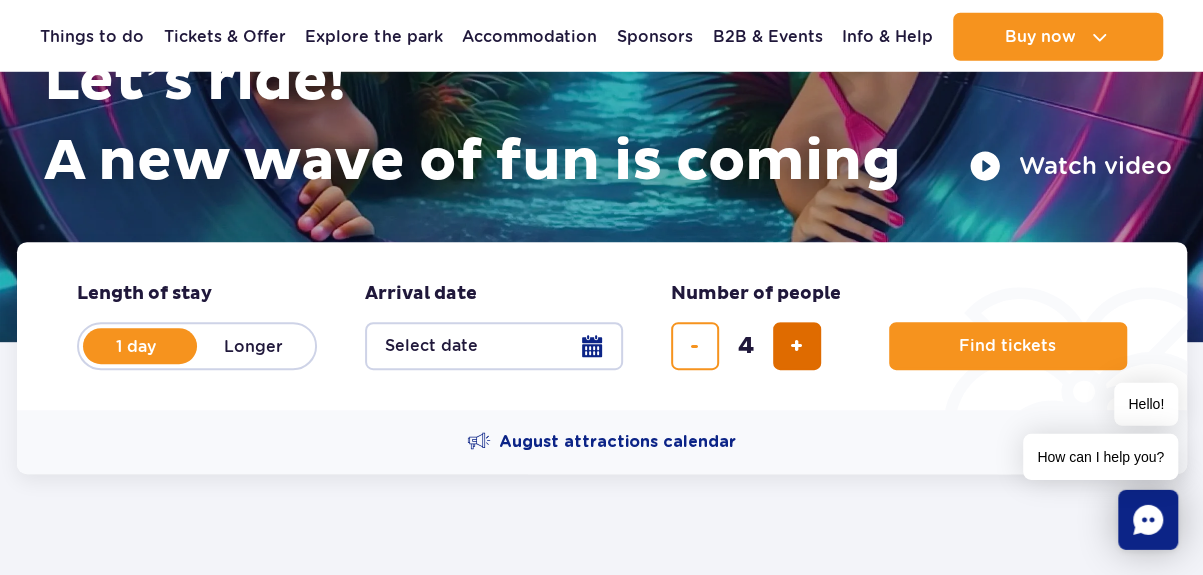 click at bounding box center (797, 346) 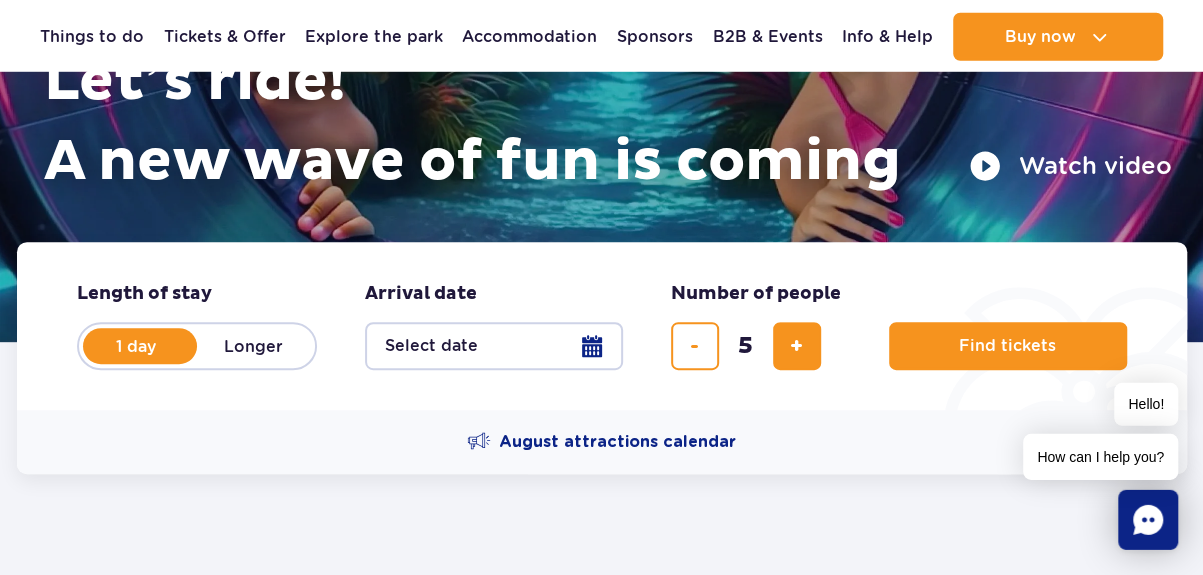 click on "Select date" at bounding box center (494, 346) 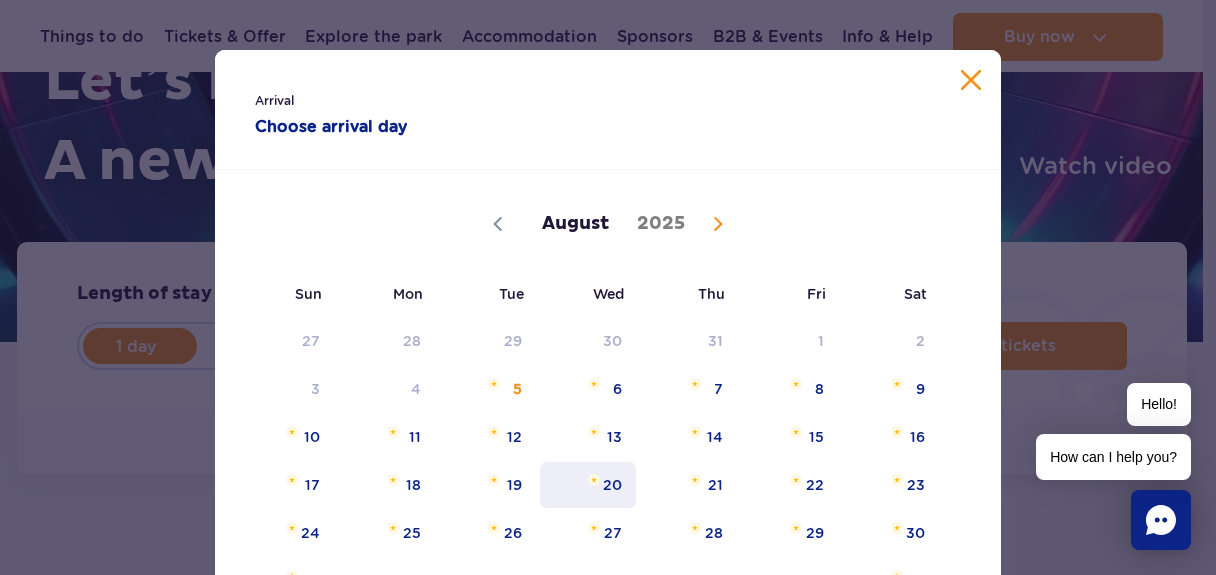click on "20" at bounding box center (588, 485) 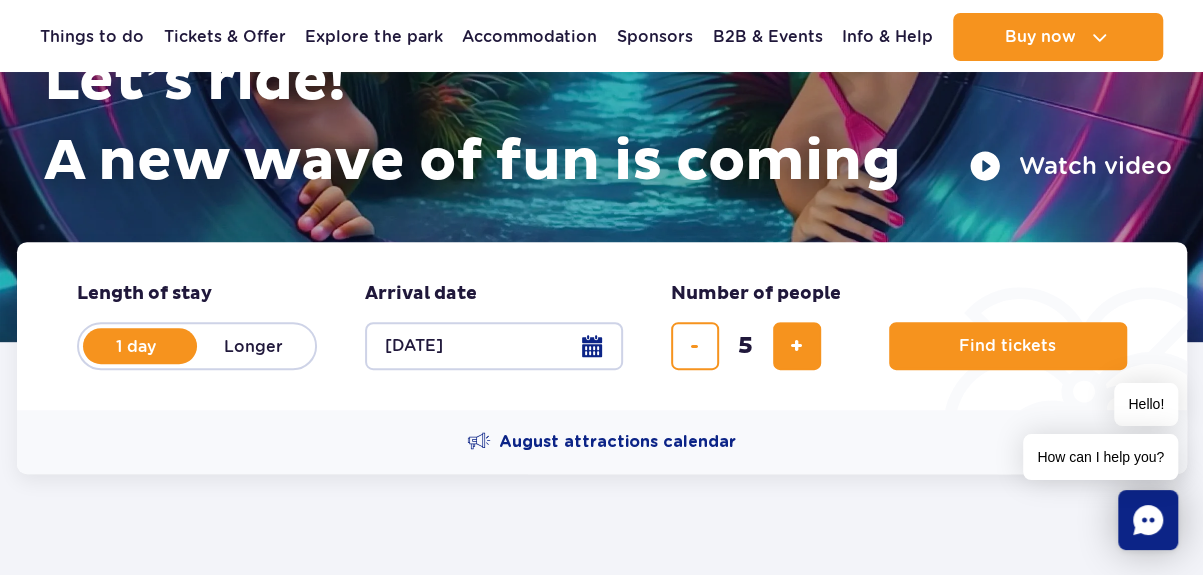 click on "Discover our  sunny  promotions" at bounding box center (601, 590) 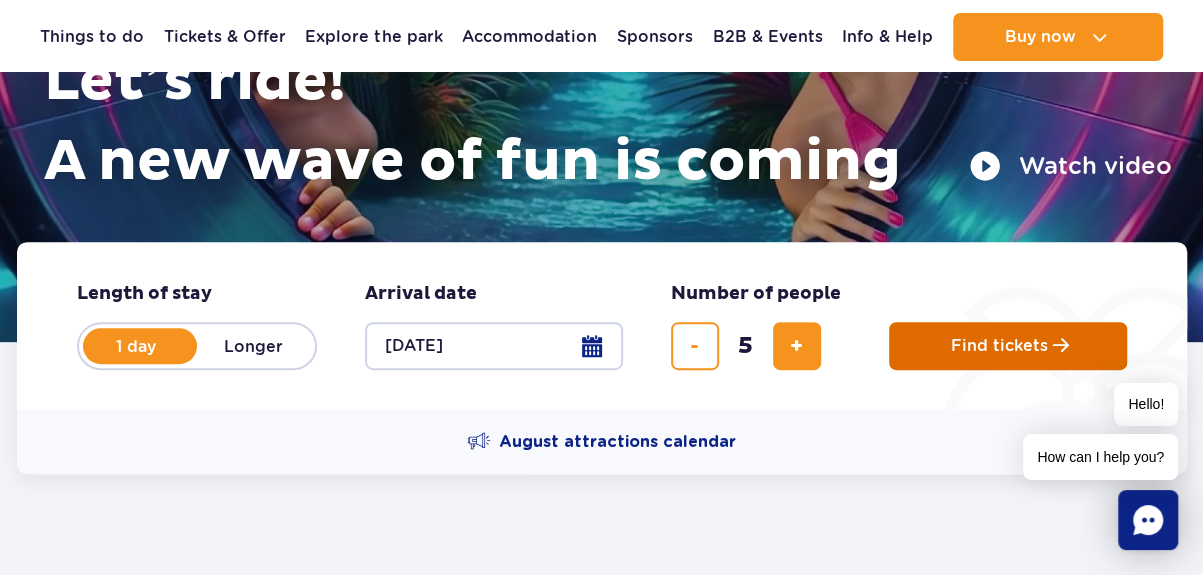 click on "Find tickets" at bounding box center (999, 346) 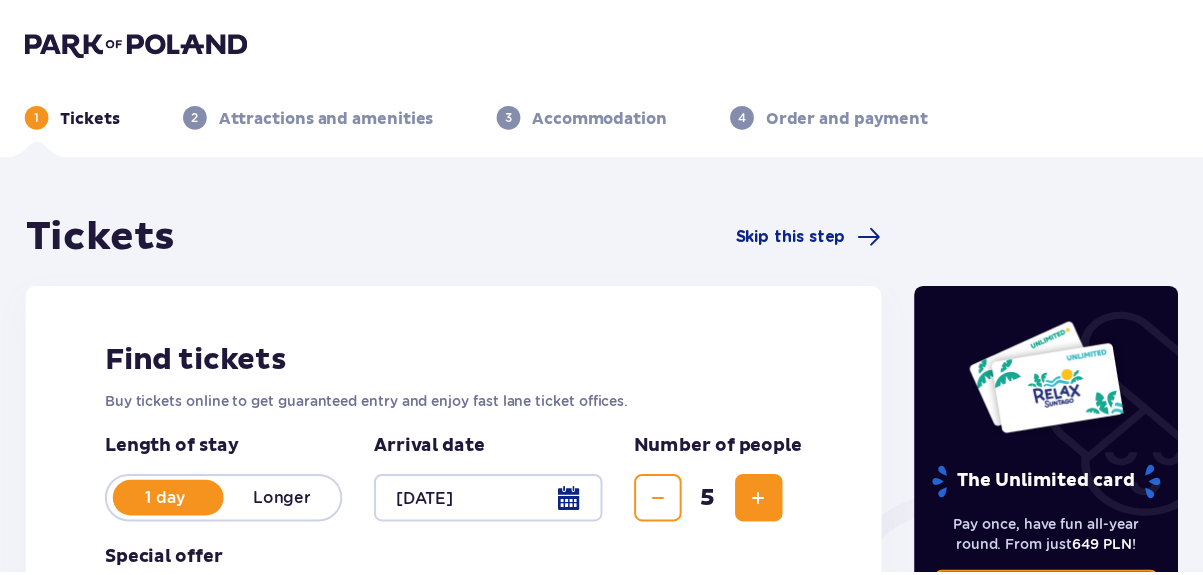 scroll, scrollTop: 0, scrollLeft: 0, axis: both 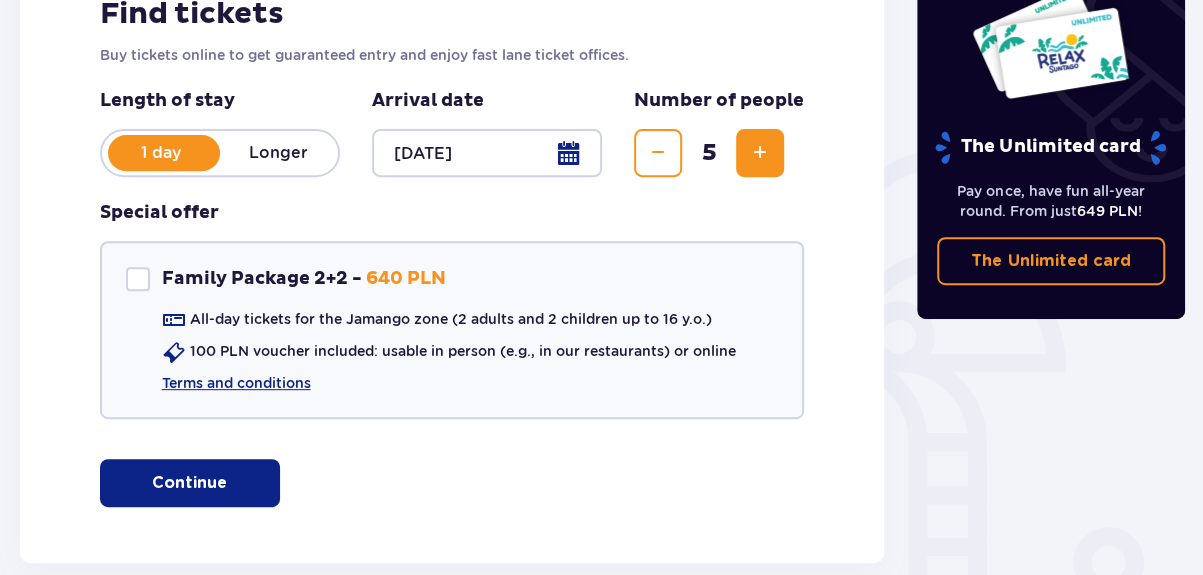 click on "Continue" at bounding box center (189, 483) 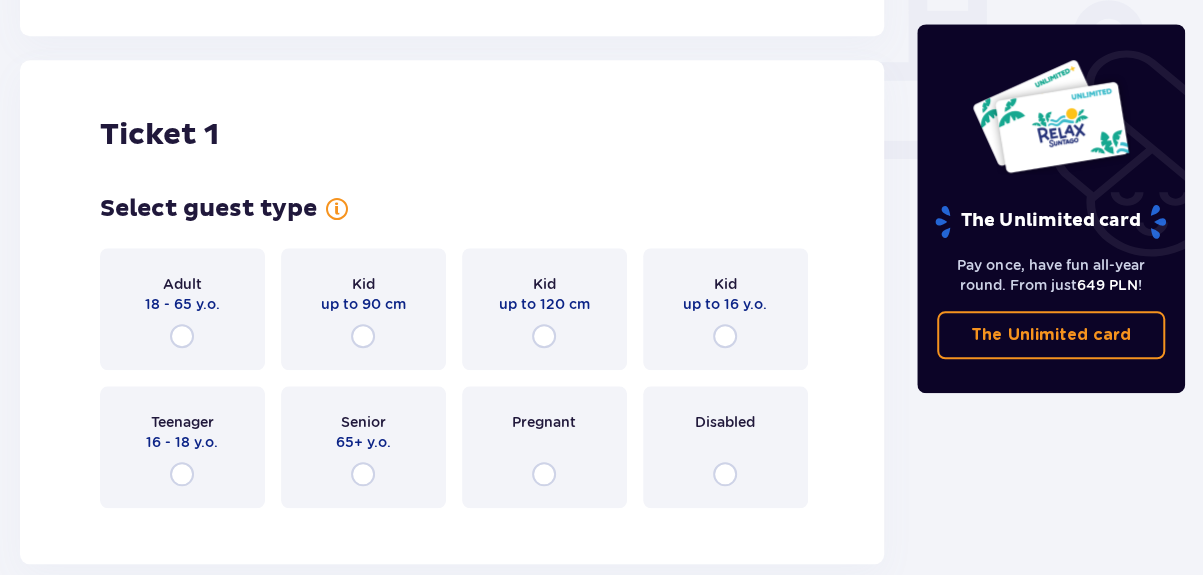 scroll, scrollTop: 910, scrollLeft: 0, axis: vertical 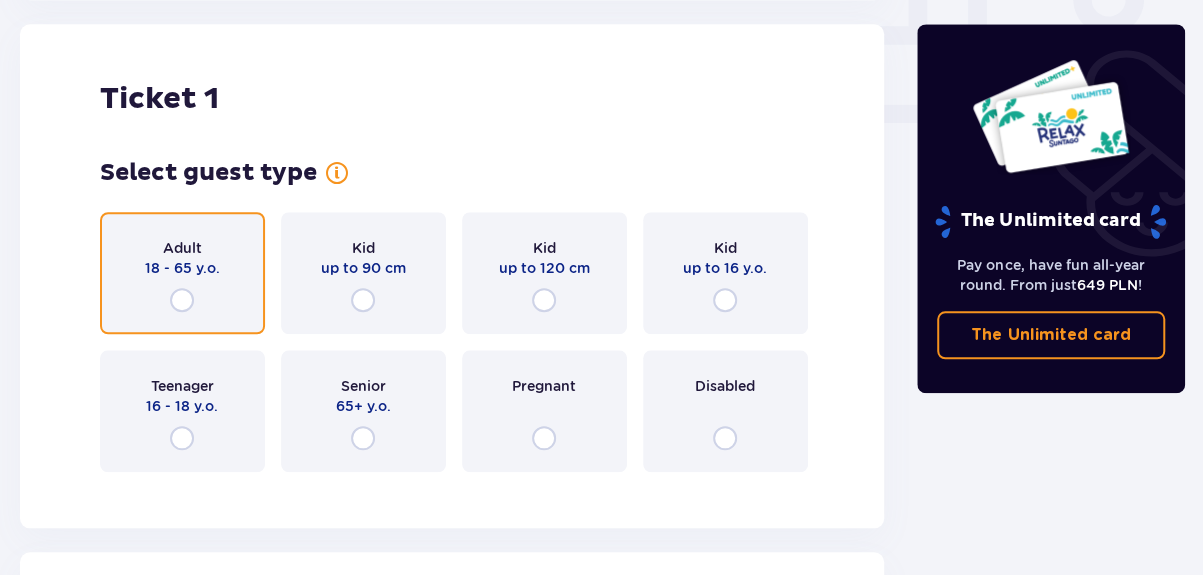 click at bounding box center [182, 300] 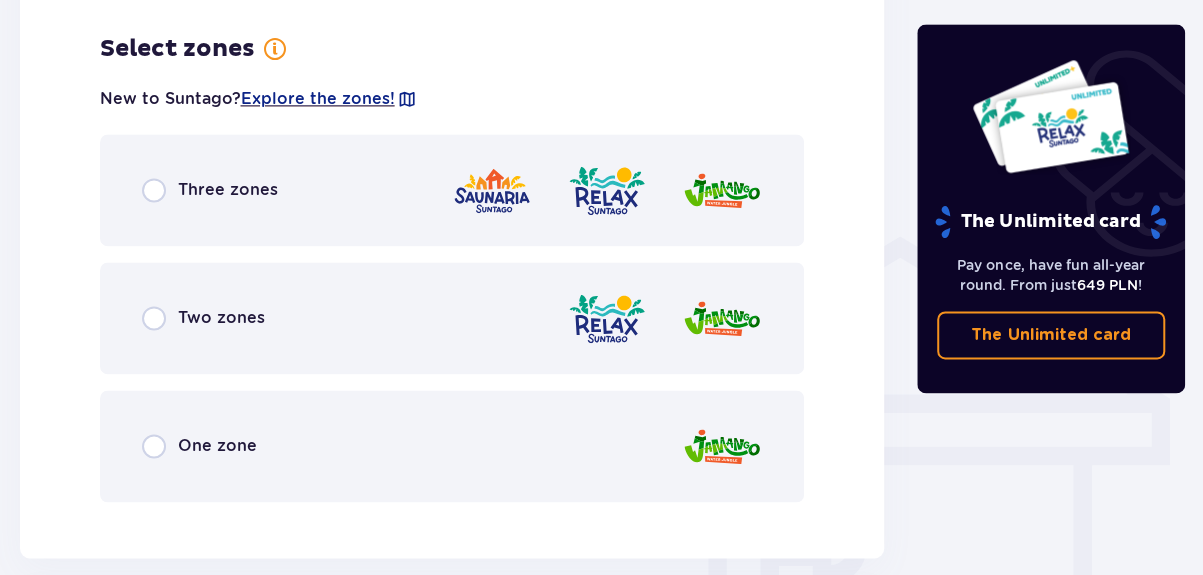scroll, scrollTop: 1397, scrollLeft: 0, axis: vertical 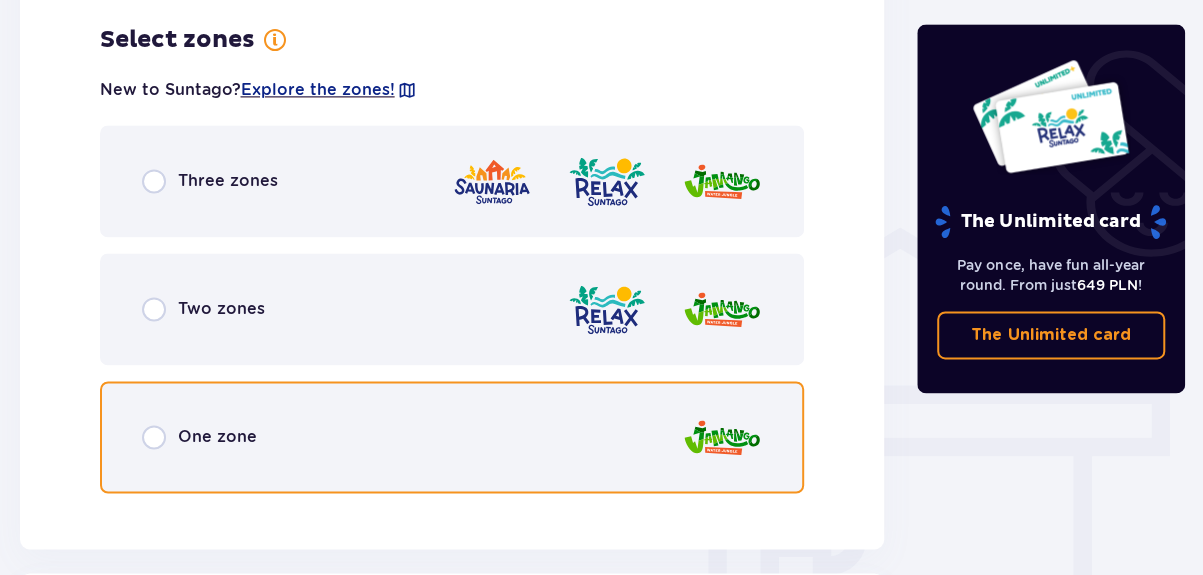 click at bounding box center (154, 437) 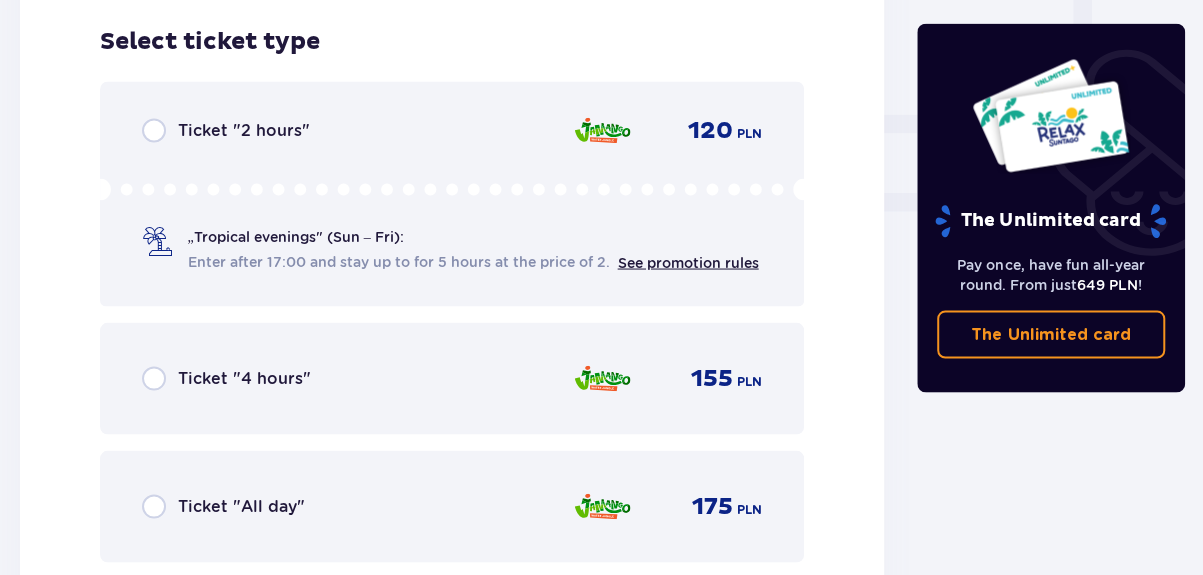scroll, scrollTop: 1905, scrollLeft: 0, axis: vertical 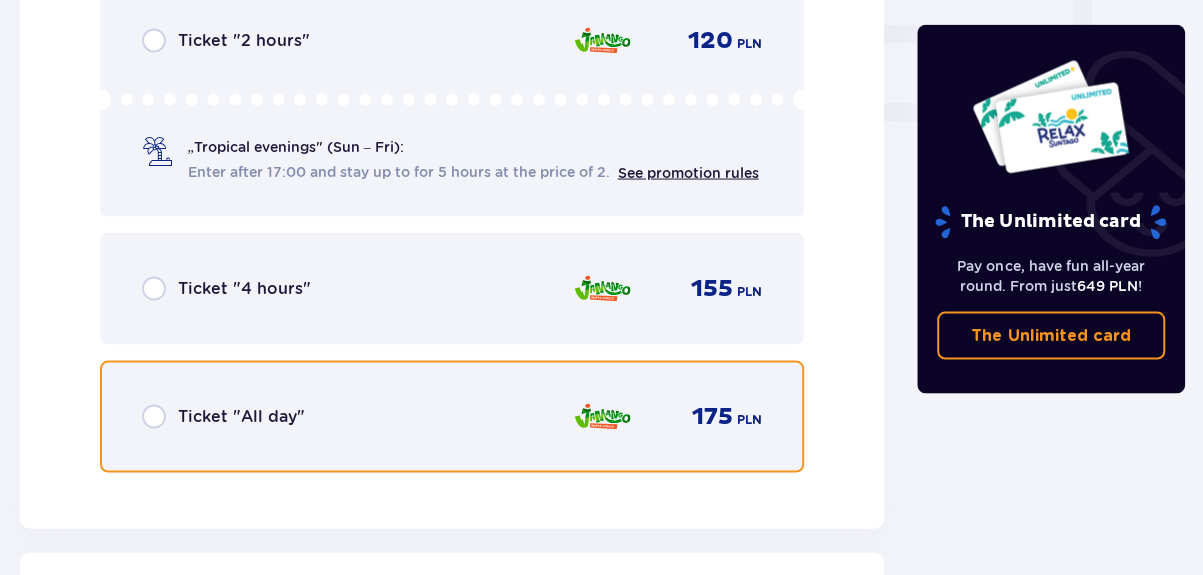 click at bounding box center [154, 416] 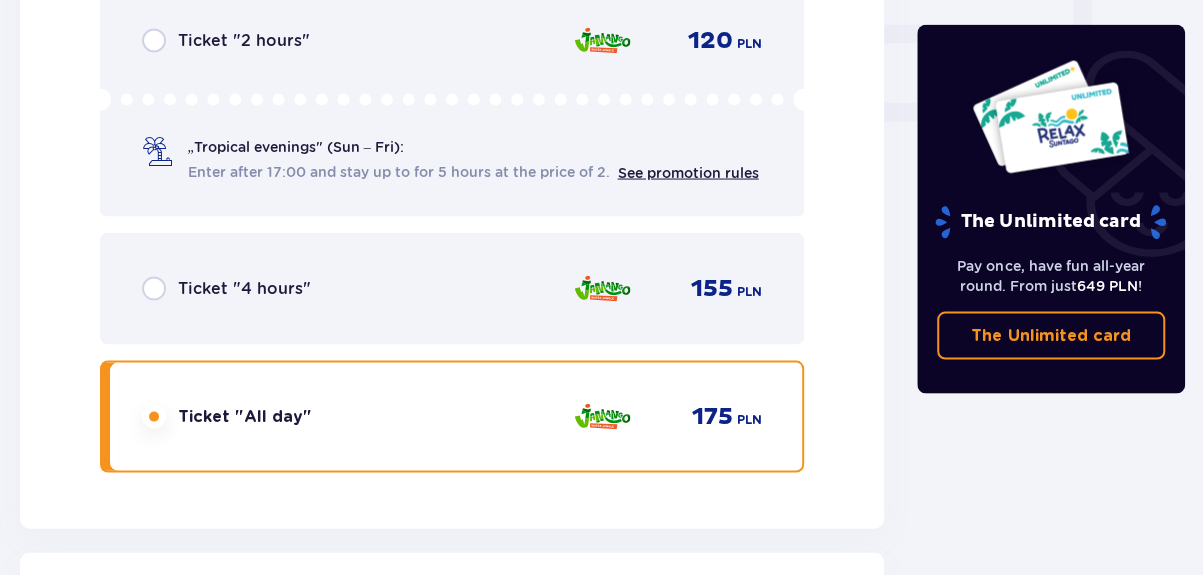 scroll, scrollTop: 2520, scrollLeft: 0, axis: vertical 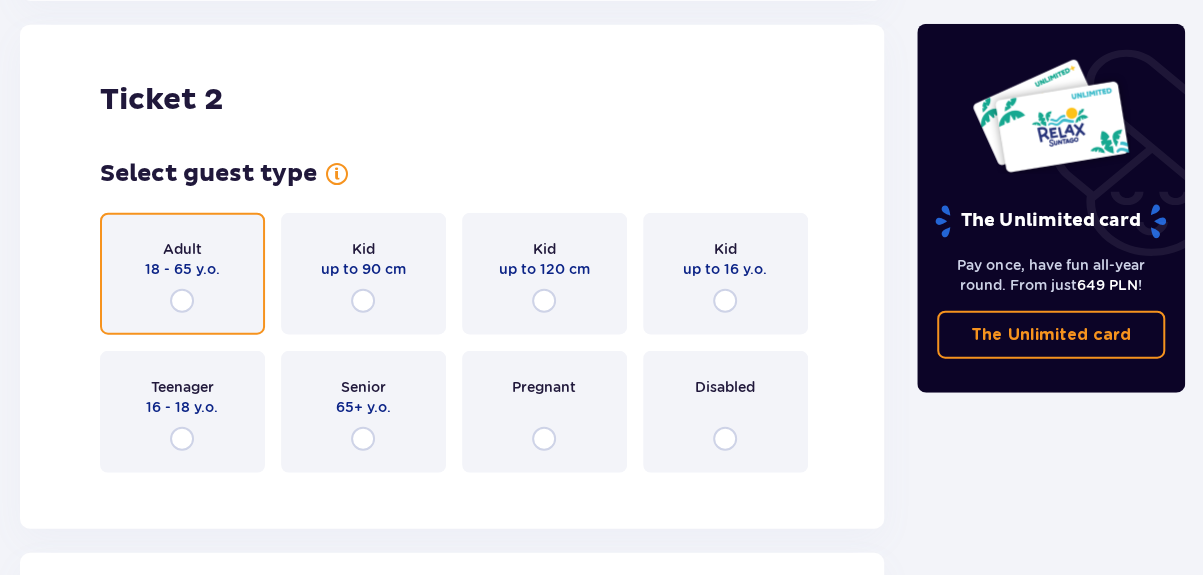 click at bounding box center [182, 301] 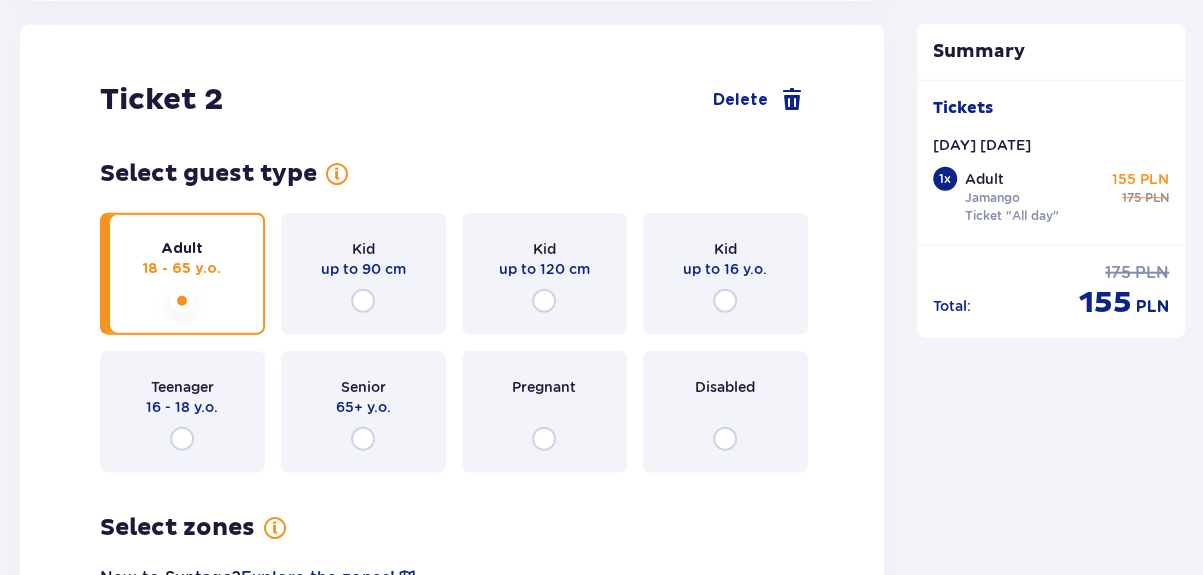 click at bounding box center [182, 301] 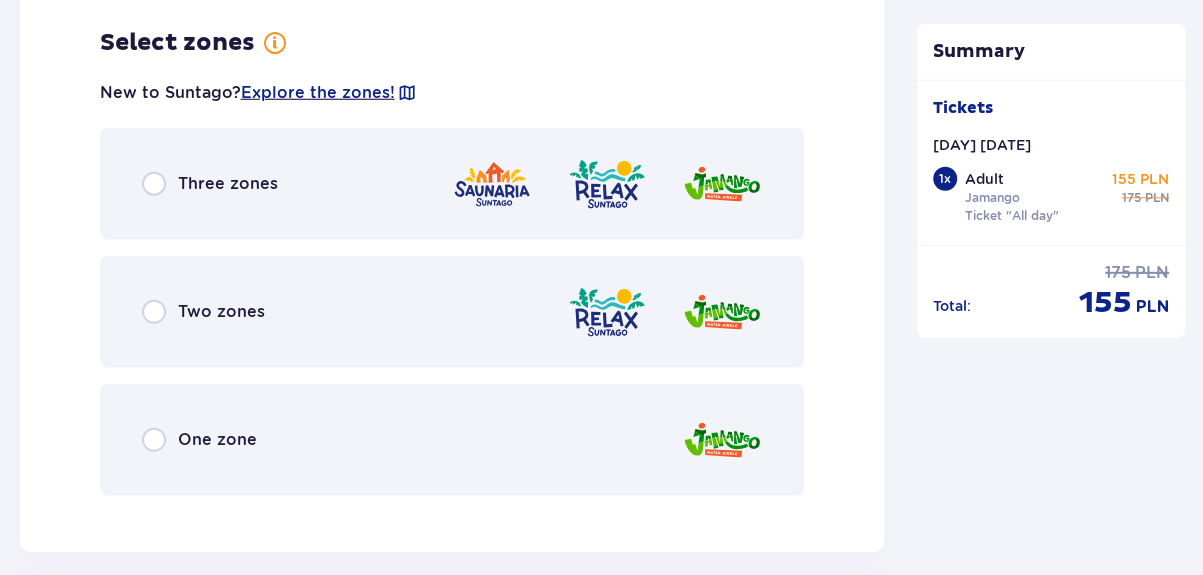 scroll, scrollTop: 3008, scrollLeft: 0, axis: vertical 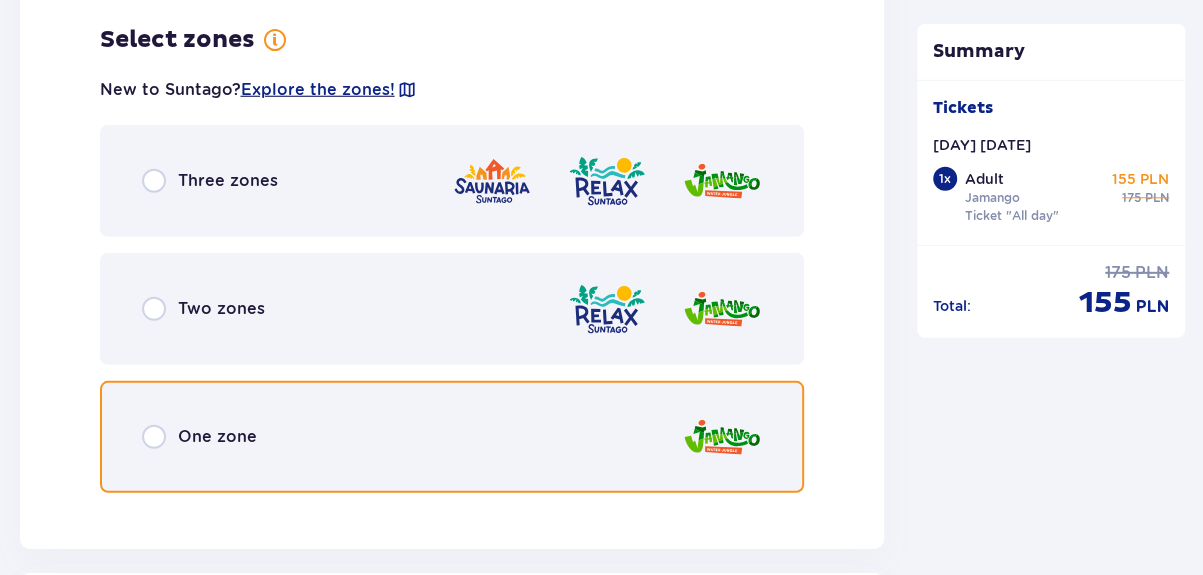 click at bounding box center (154, 437) 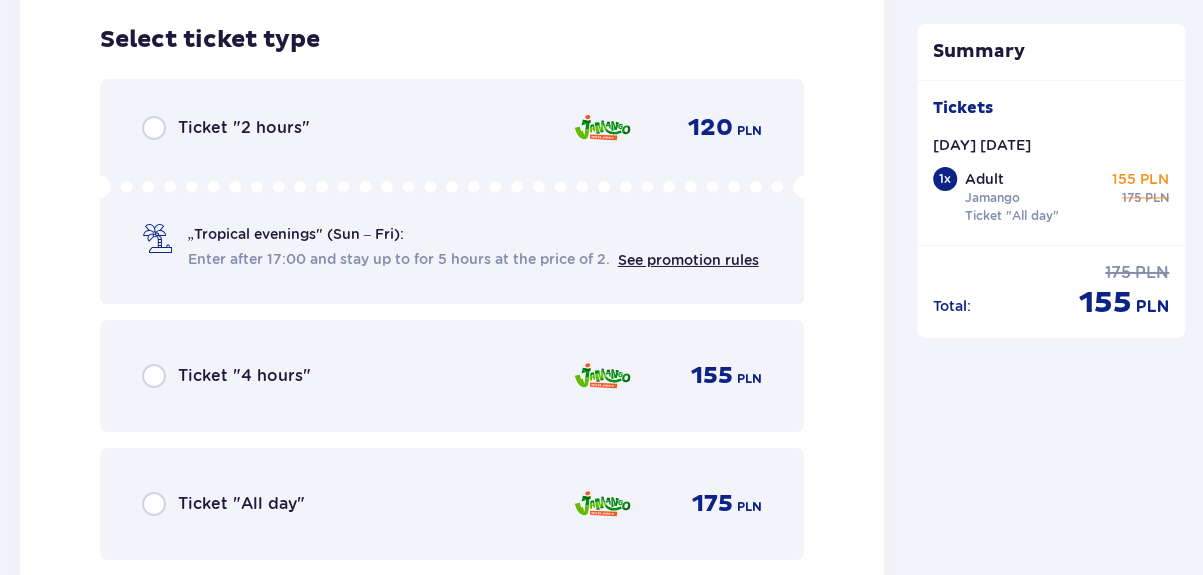 scroll, scrollTop: 3516, scrollLeft: 0, axis: vertical 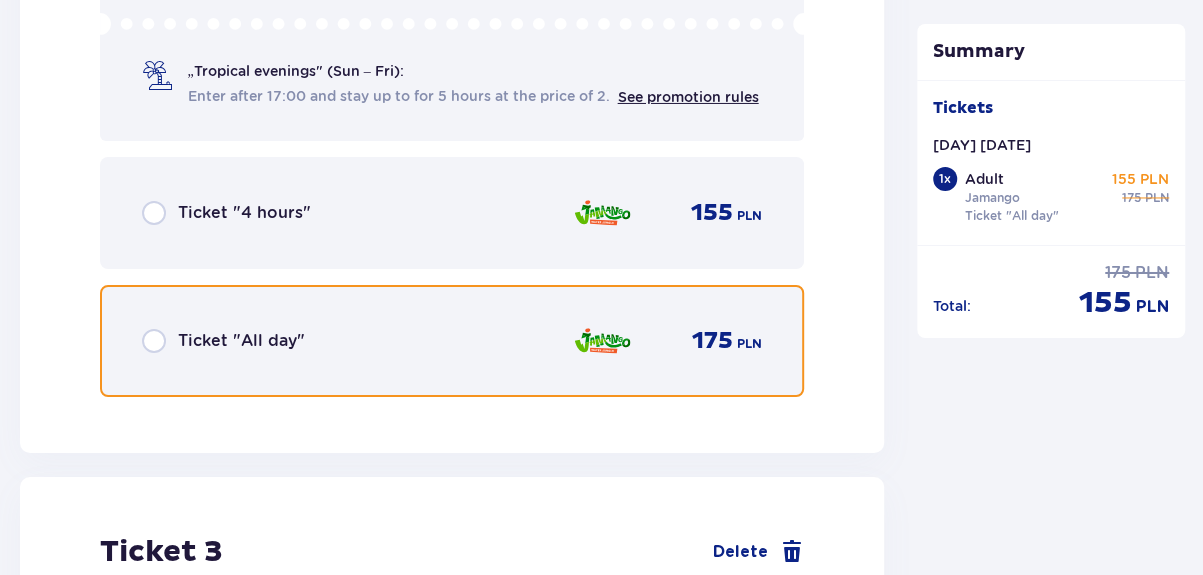 click at bounding box center [154, 341] 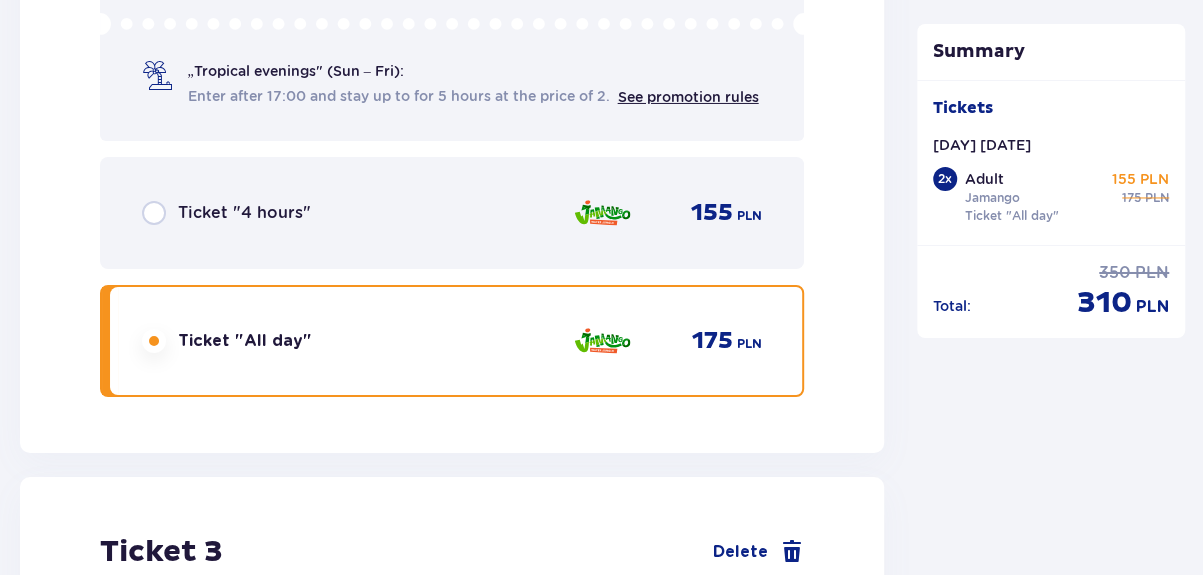 scroll, scrollTop: 4131, scrollLeft: 0, axis: vertical 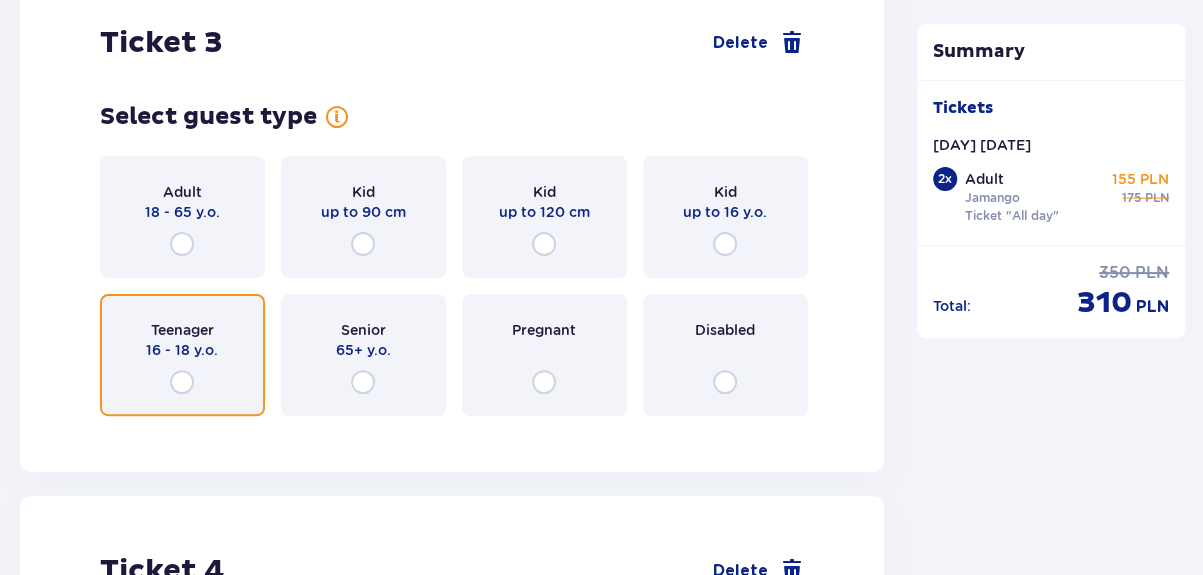click at bounding box center [182, 382] 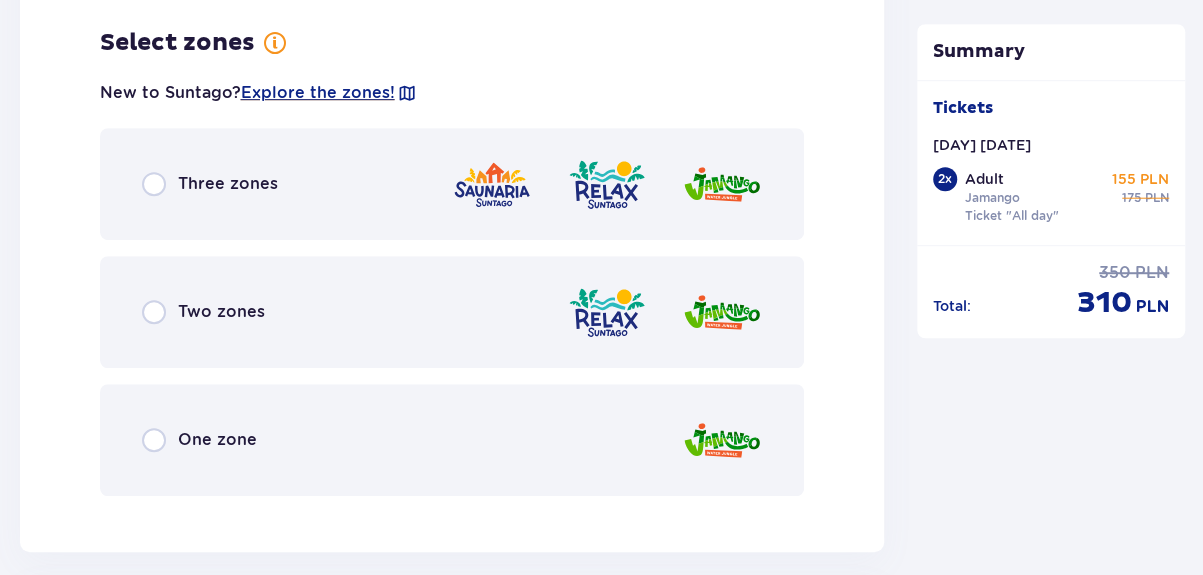 scroll, scrollTop: 4619, scrollLeft: 0, axis: vertical 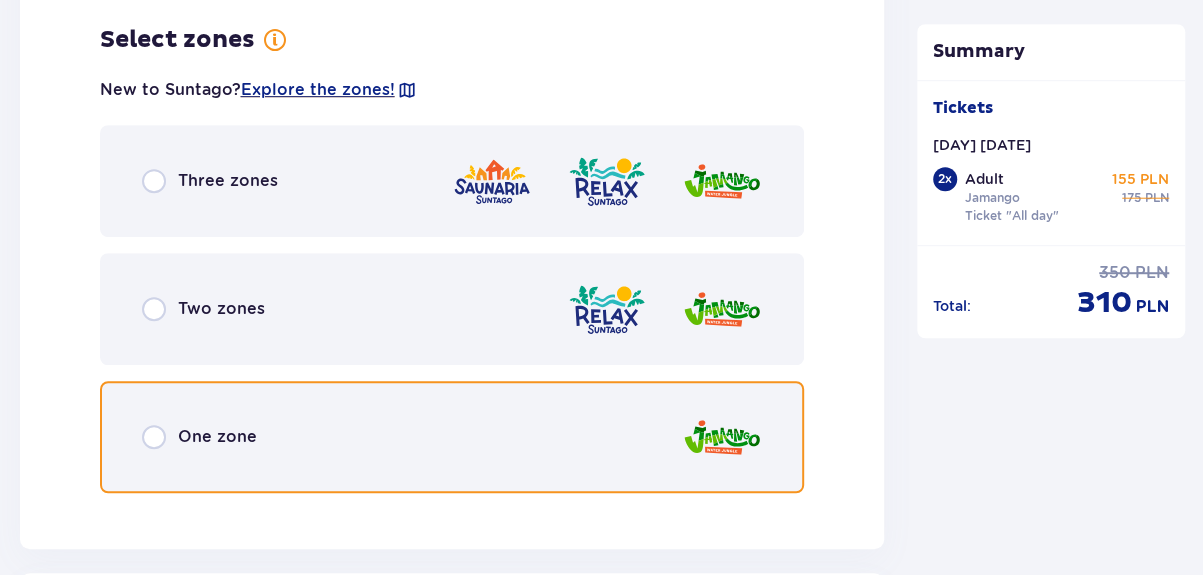 click at bounding box center [154, 437] 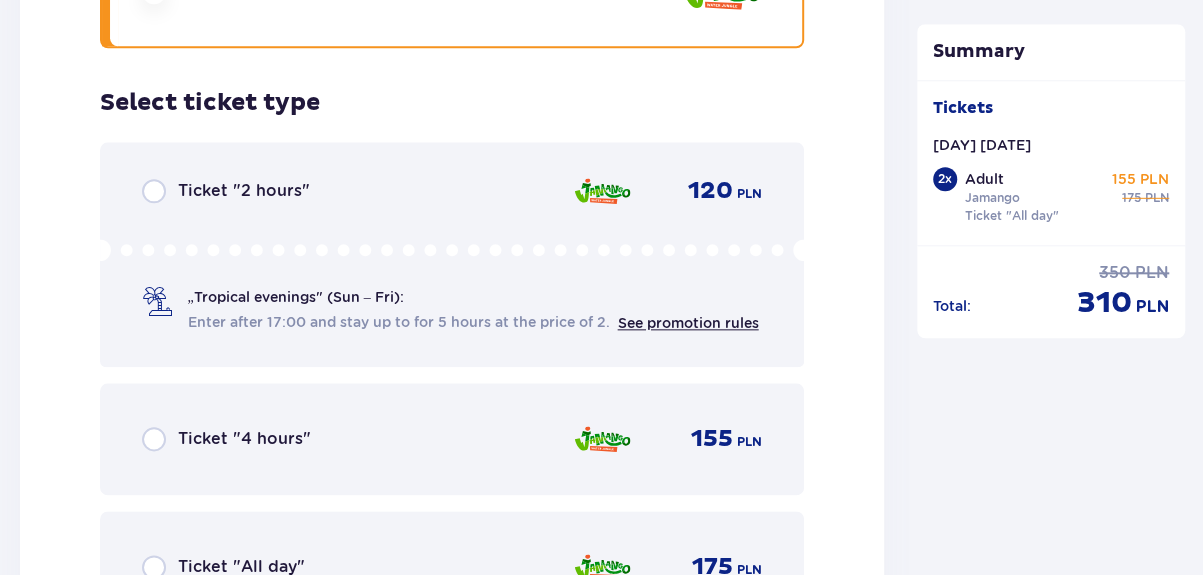 scroll, scrollTop: 5127, scrollLeft: 0, axis: vertical 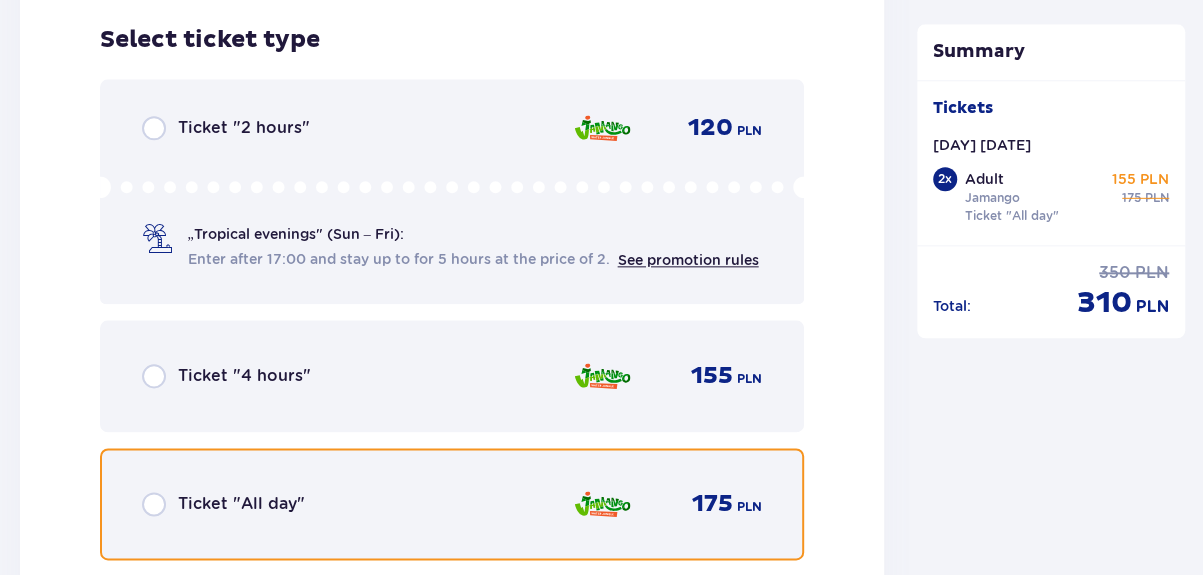 click at bounding box center [154, 504] 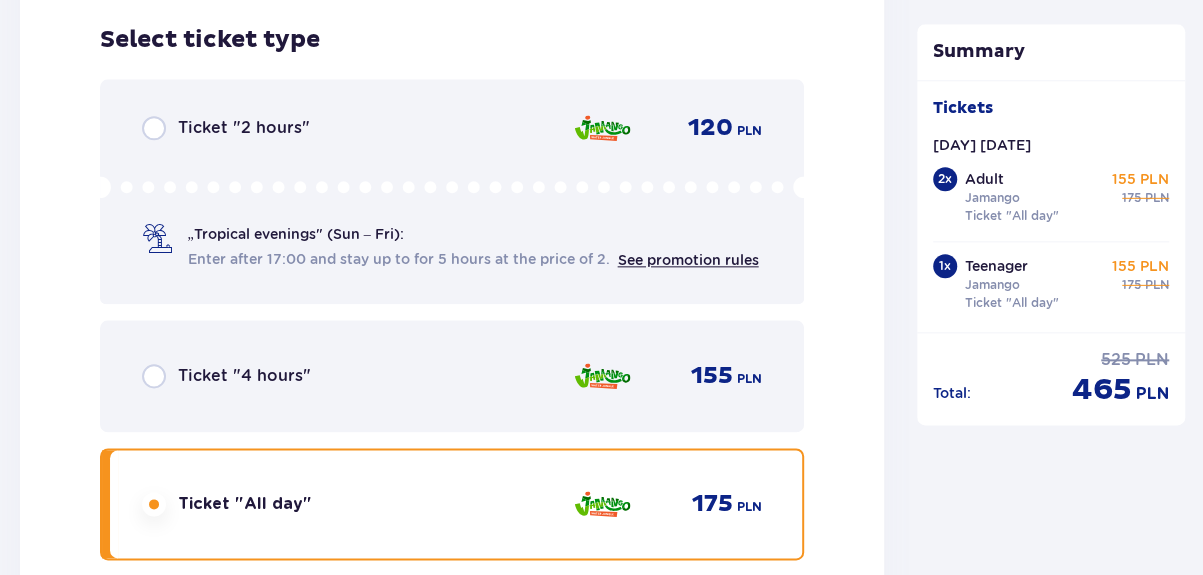 scroll, scrollTop: 5742, scrollLeft: 0, axis: vertical 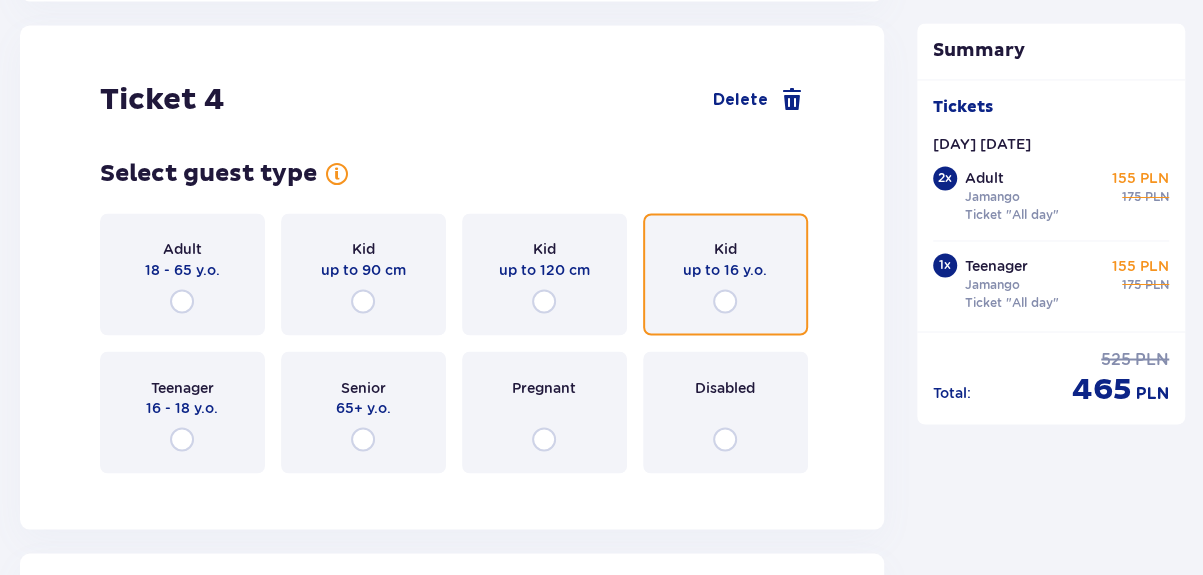 click at bounding box center [725, 301] 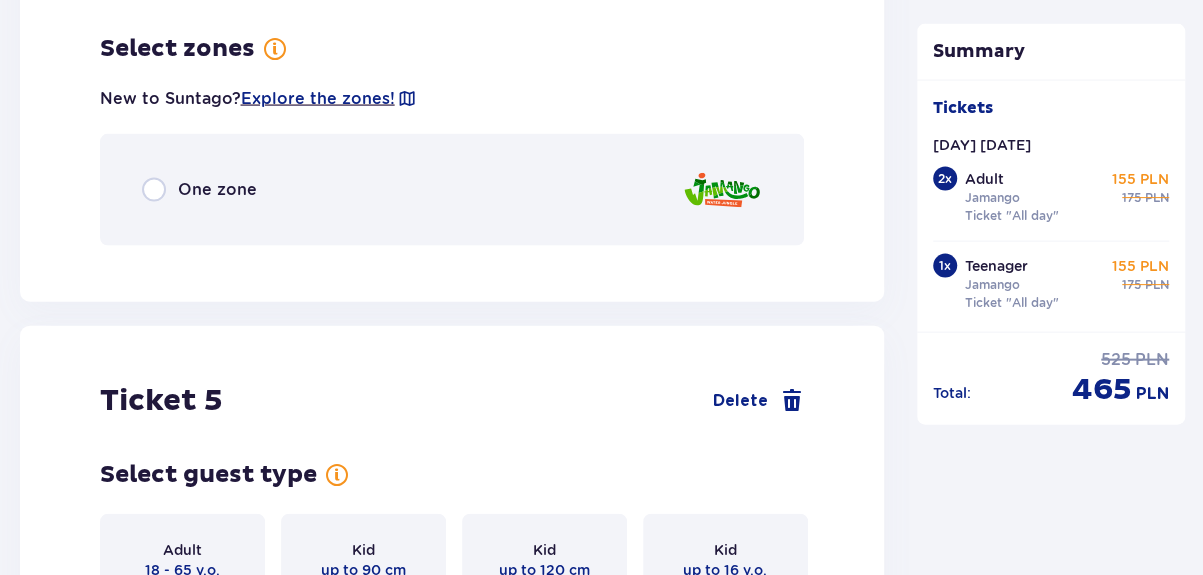 scroll, scrollTop: 6230, scrollLeft: 0, axis: vertical 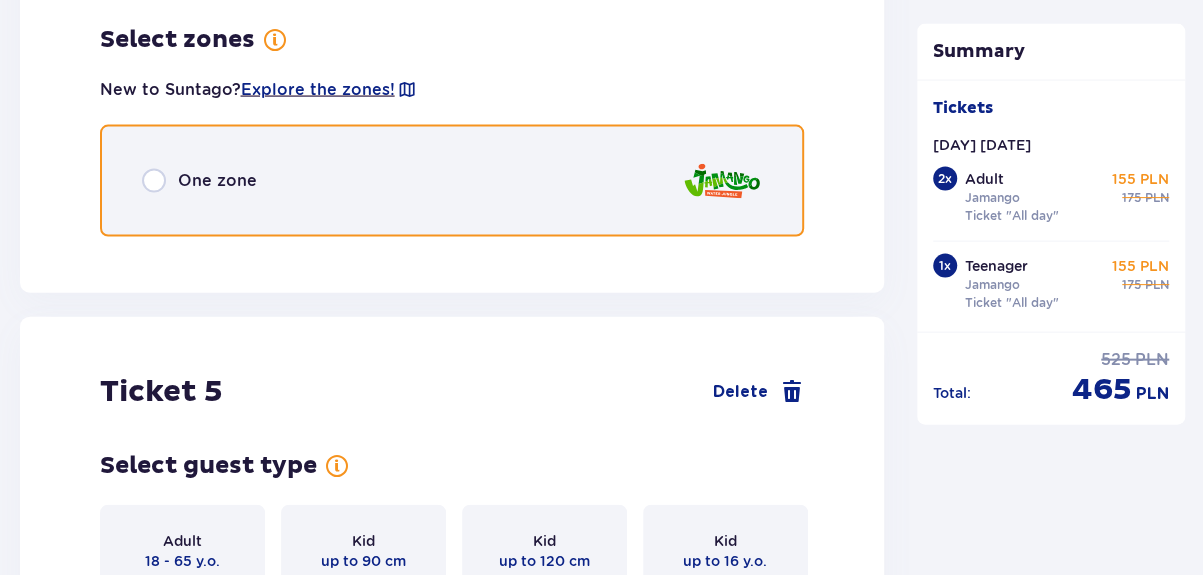 click at bounding box center (154, 181) 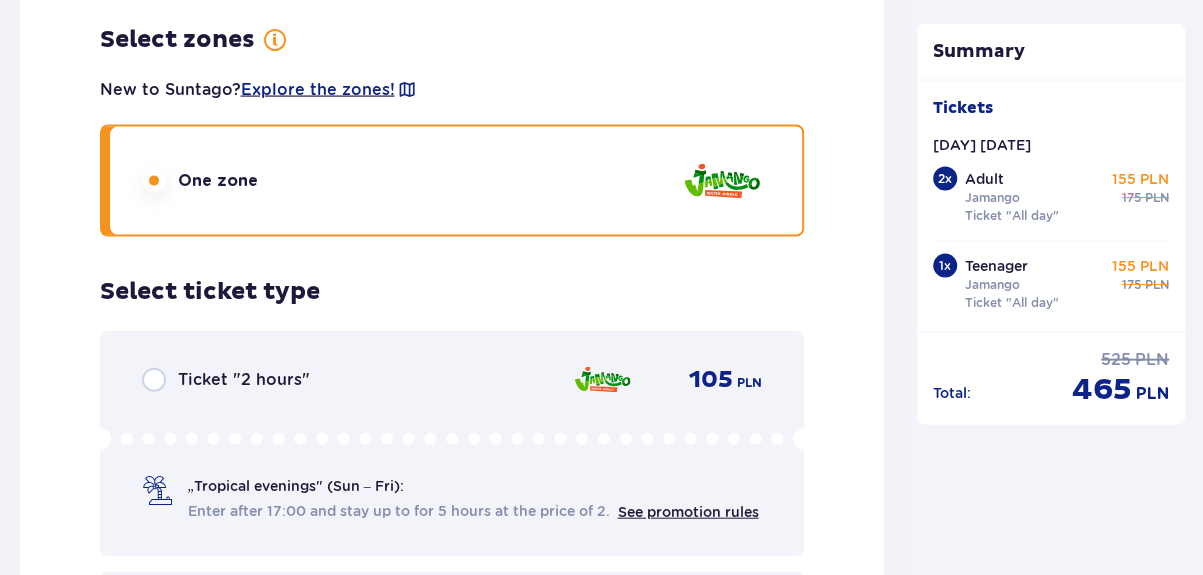 click at bounding box center (154, 181) 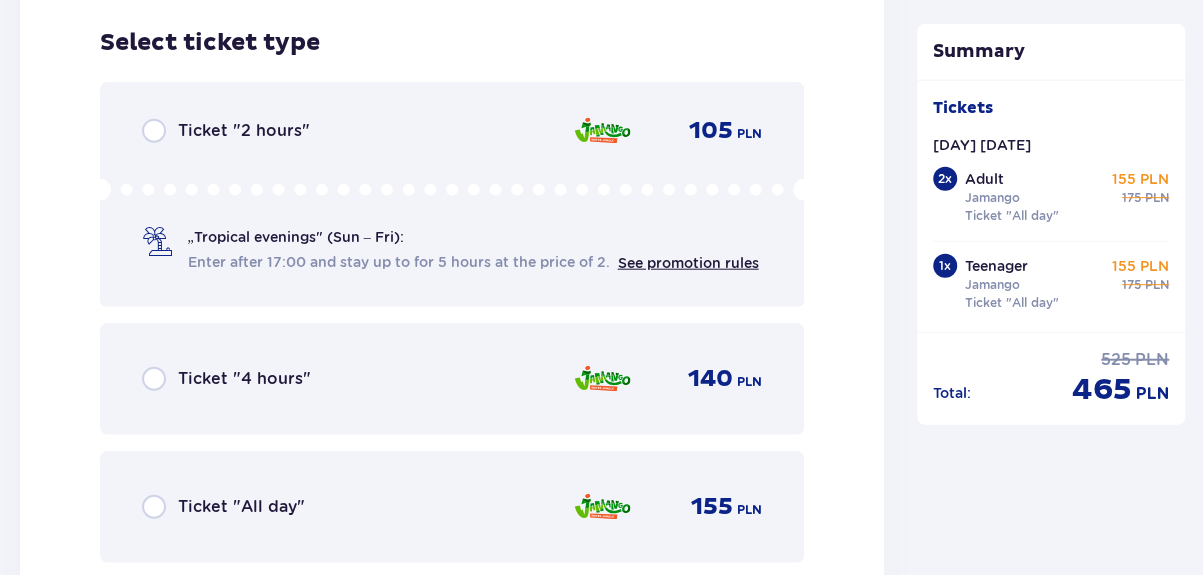 scroll, scrollTop: 6482, scrollLeft: 0, axis: vertical 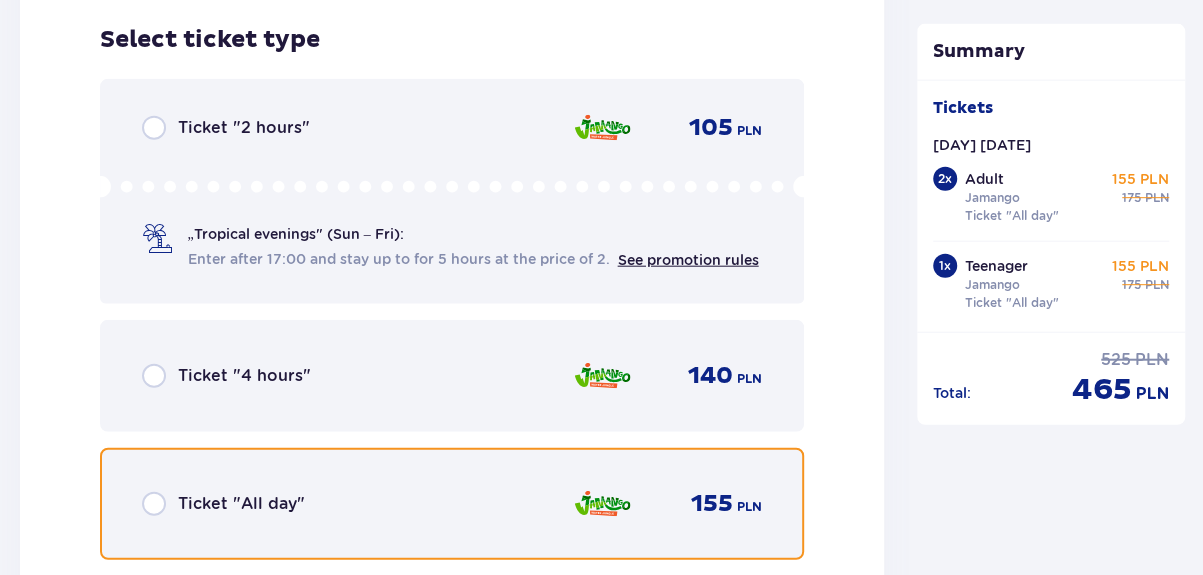 click at bounding box center [154, 504] 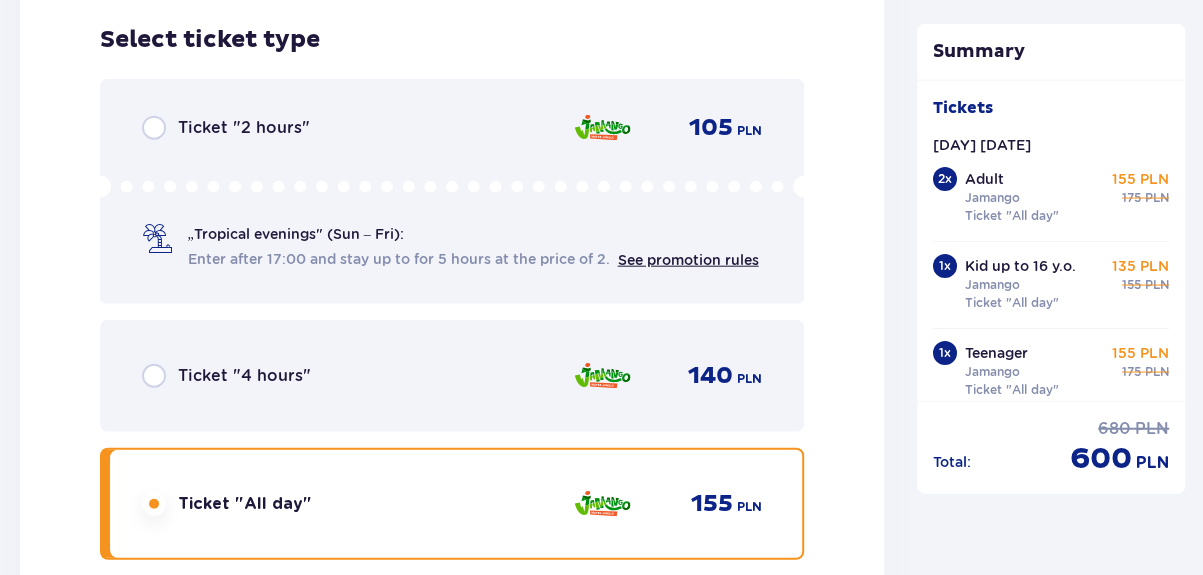 click on "Ticket   5 Delete Select guest type Adult 18 - 65 y.o. Kid up to 90 cm Kid up to 120 cm Kid up to 16 y.o. Teenager 16 - 18 y.o. Senior 65+ y.o. Pregnant Disabled" at bounding box center (452, 892) 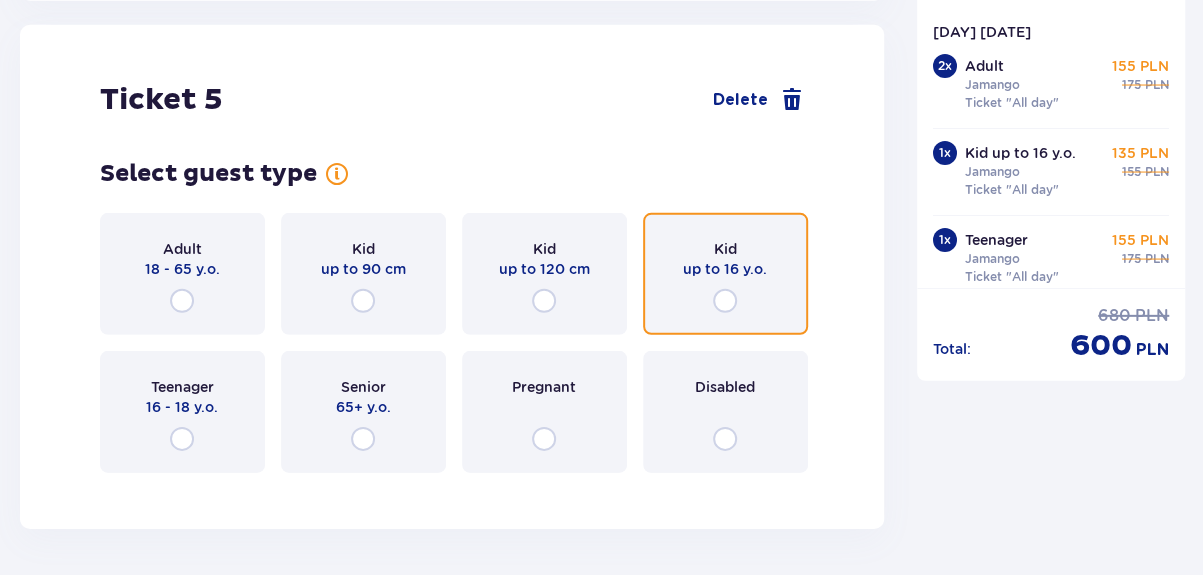 click at bounding box center [725, 301] 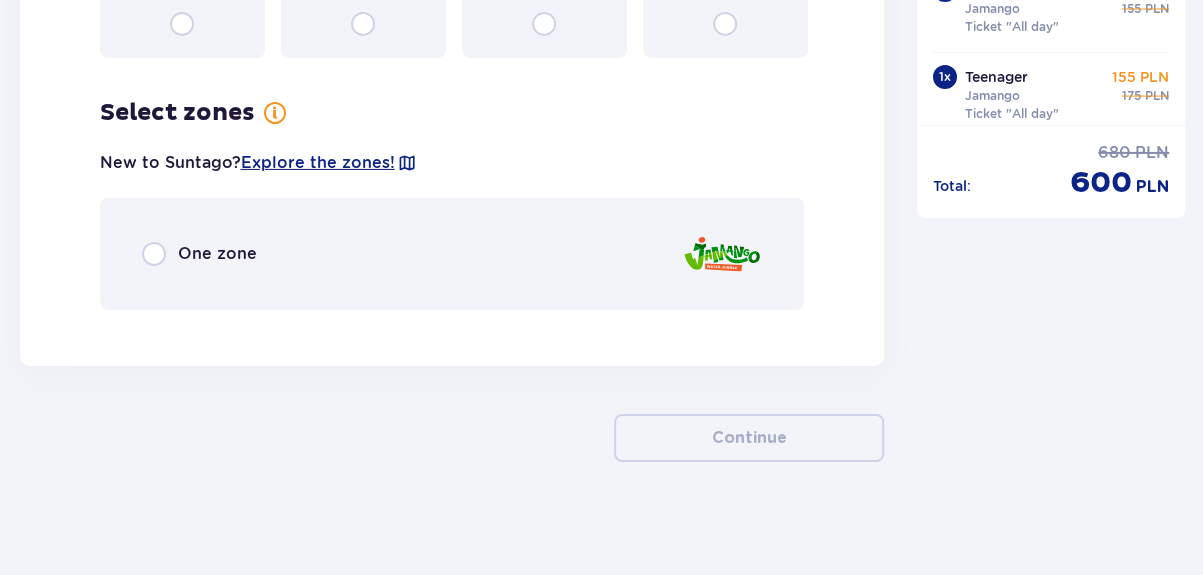 scroll, scrollTop: 7518, scrollLeft: 0, axis: vertical 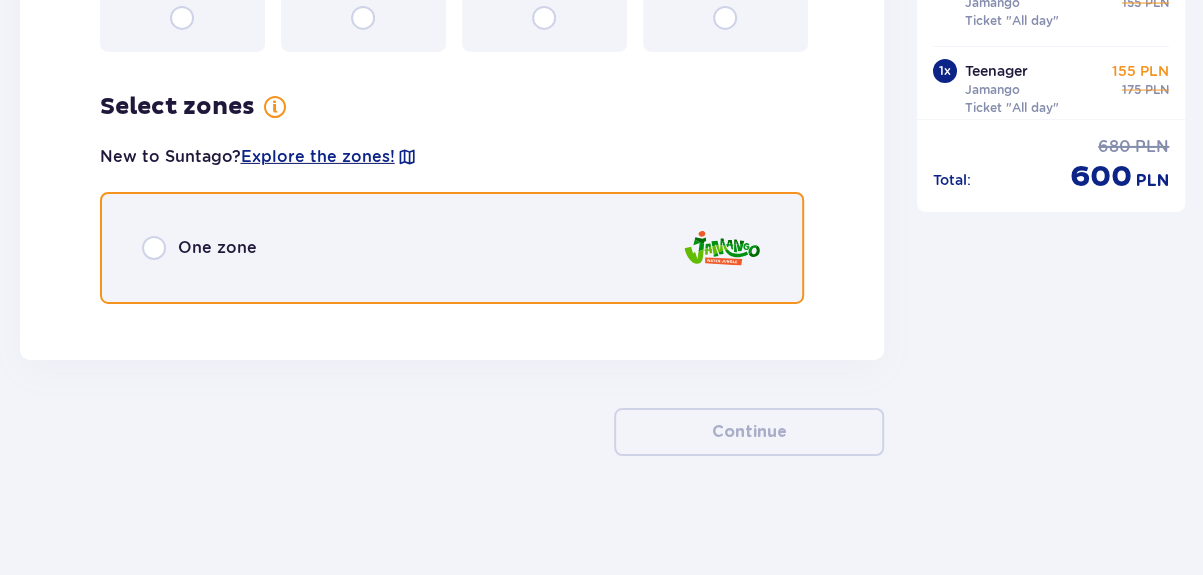 click at bounding box center [154, 248] 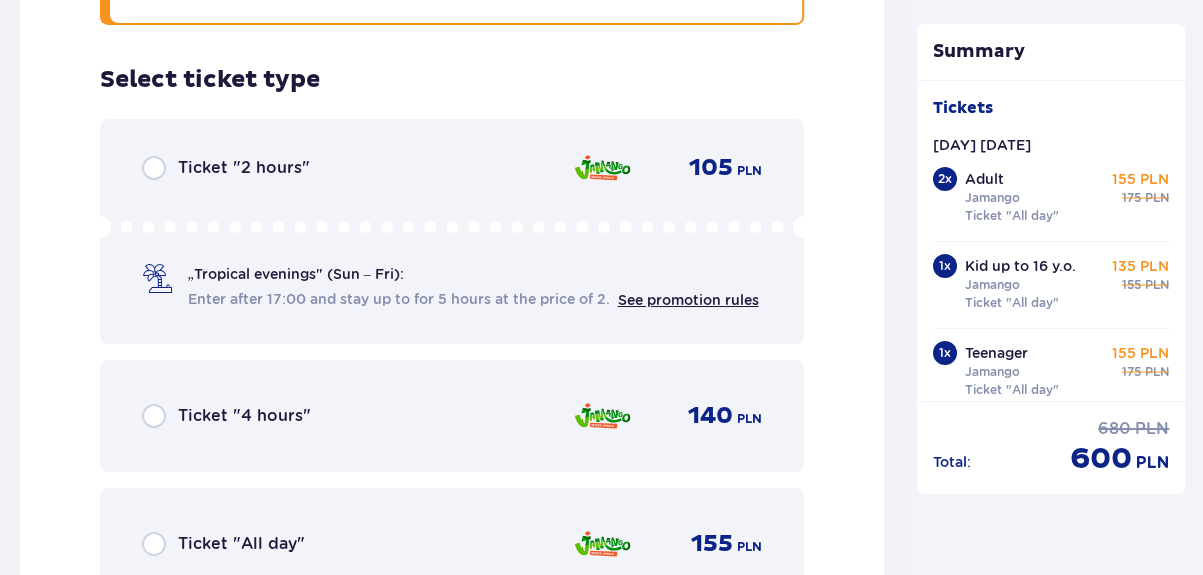 scroll, scrollTop: 7836, scrollLeft: 0, axis: vertical 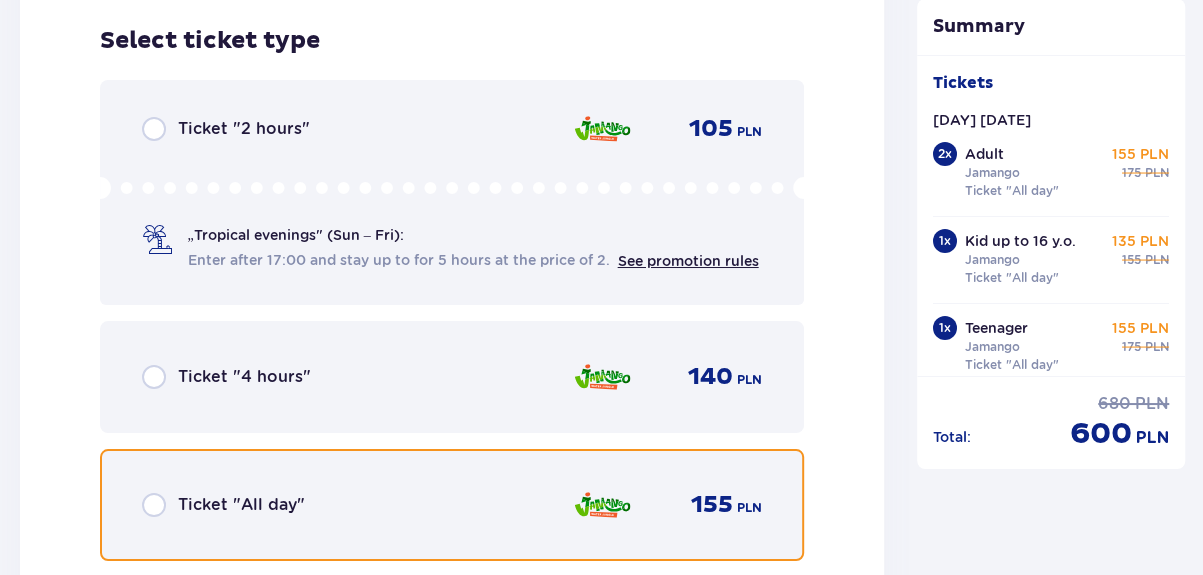 click at bounding box center [154, 505] 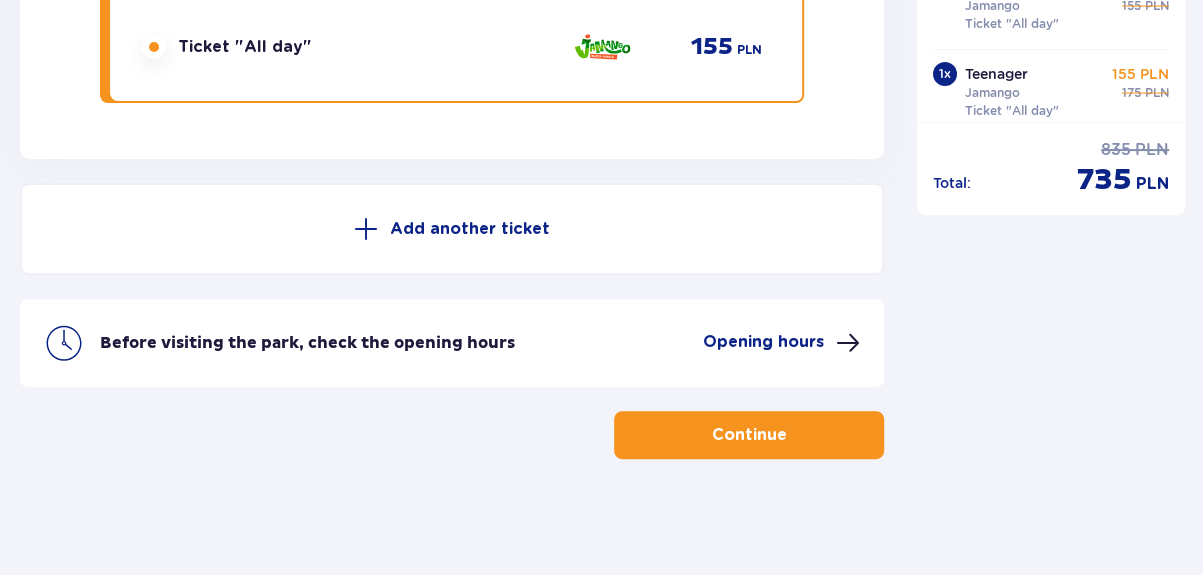 scroll, scrollTop: 8296, scrollLeft: 0, axis: vertical 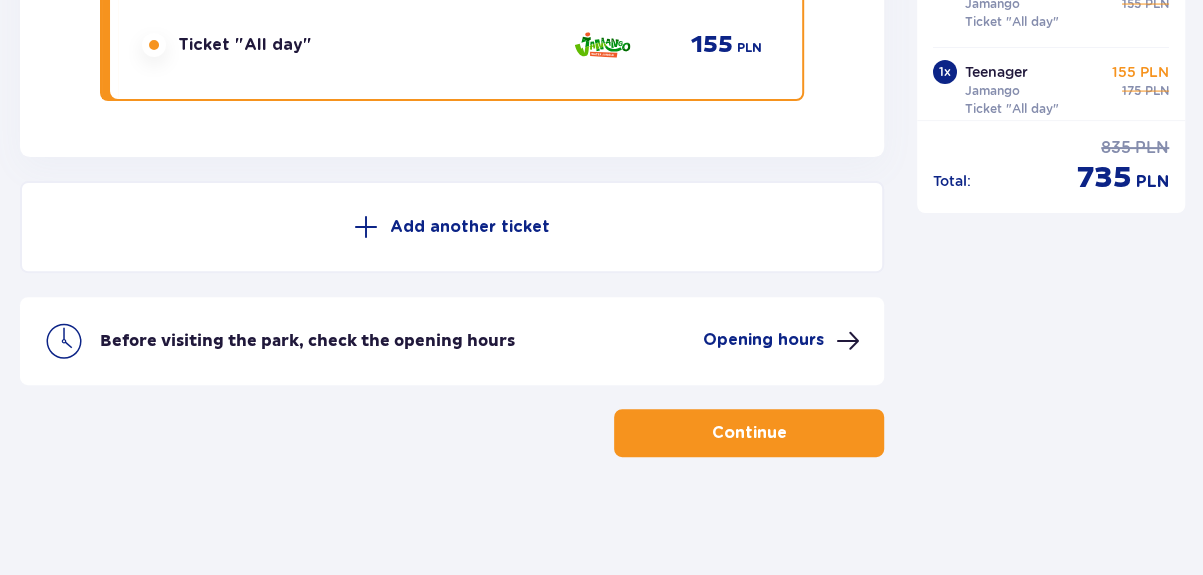click on "Summary Tickets [DAY] [DATE]   2 x Adult Jamango Ticket "All day" 155 PLN 175 PLN 2 x Kid up to 16 y.o. Jamango Ticket "All day" 135 PLN 155 PLN 1 x Teenager Jamango Ticket "All day" 155 PLN 175 PLN Total : 835 PLN 735 PLN" at bounding box center (1051, -3814) 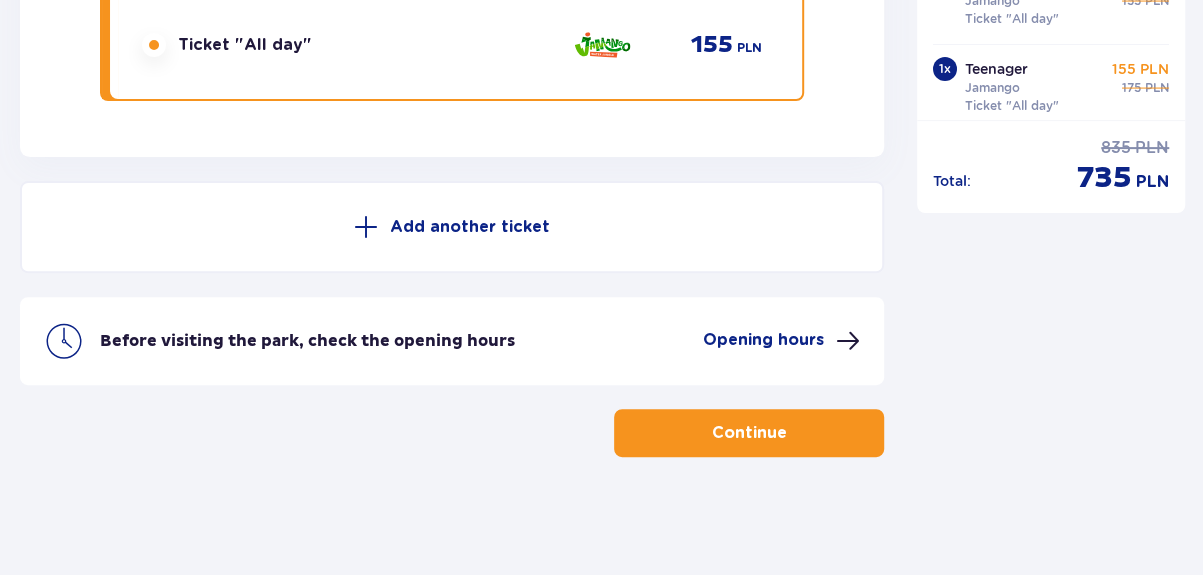 scroll, scrollTop: 0, scrollLeft: 0, axis: both 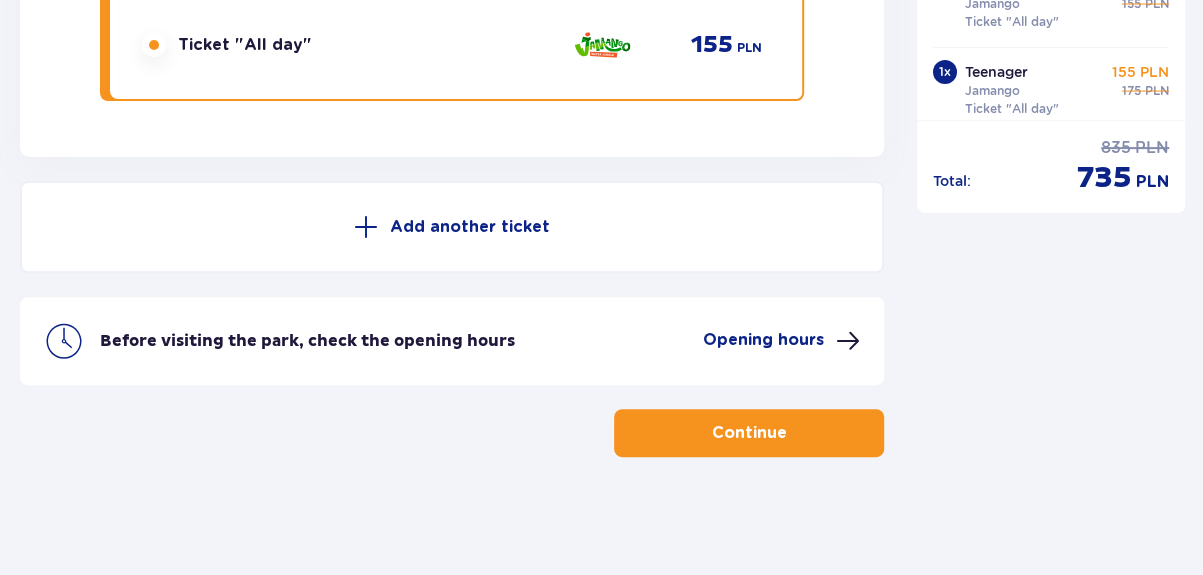 click on "Continue" at bounding box center (749, 433) 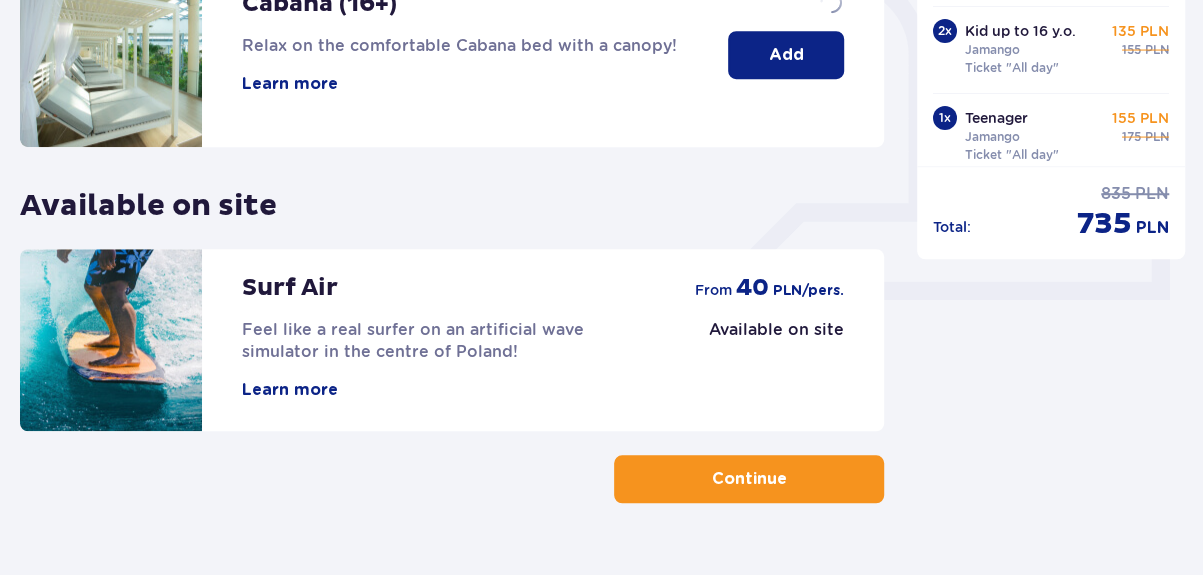scroll, scrollTop: 0, scrollLeft: 0, axis: both 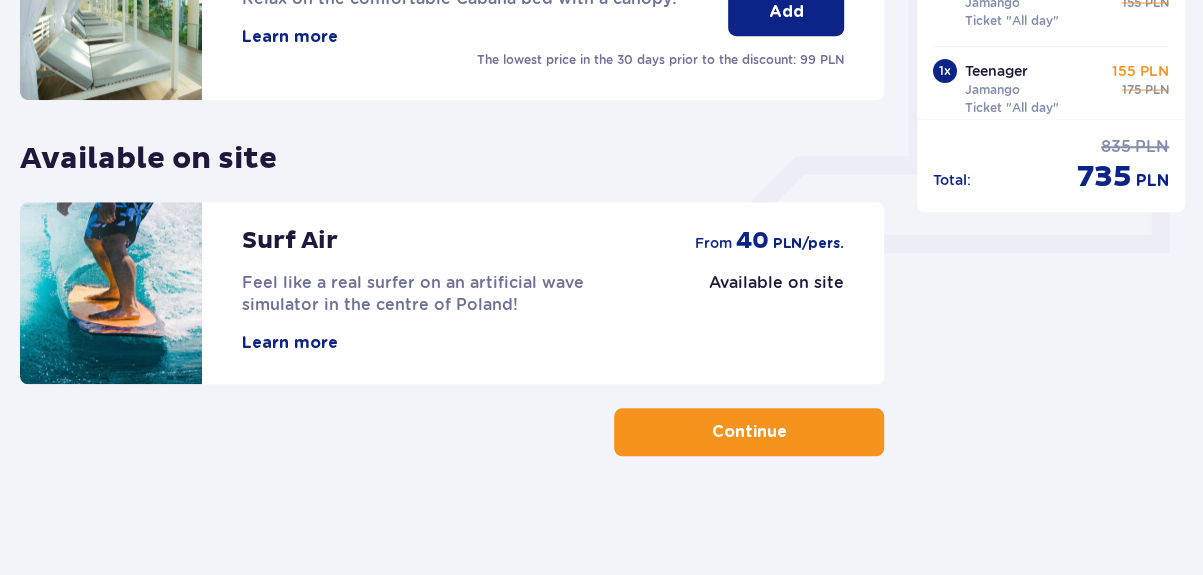 click on "Continue" at bounding box center (749, 432) 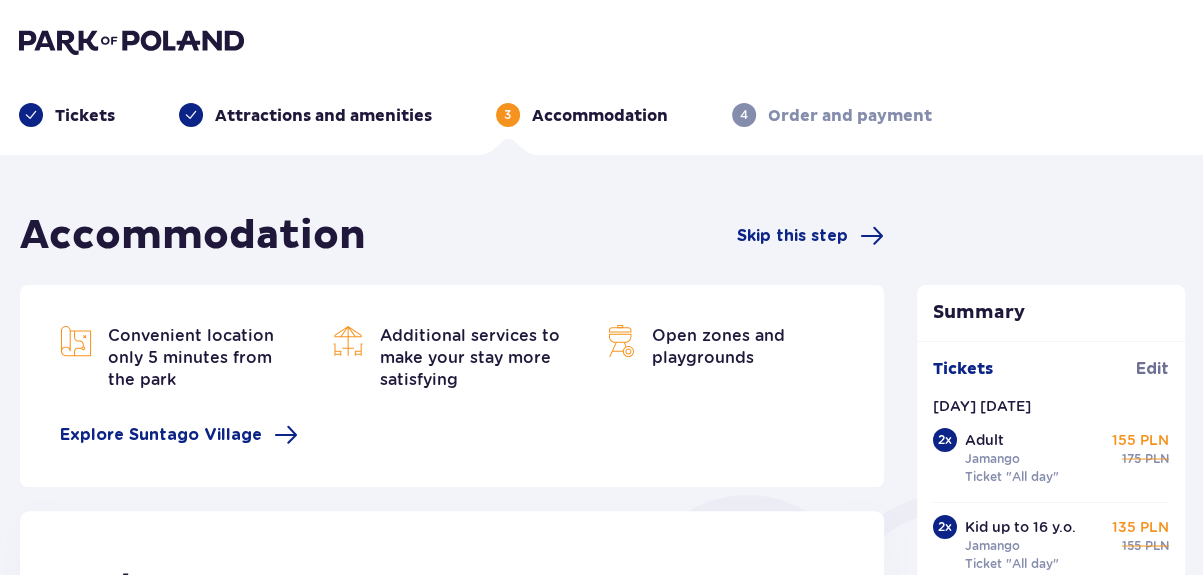 scroll, scrollTop: 0, scrollLeft: 0, axis: both 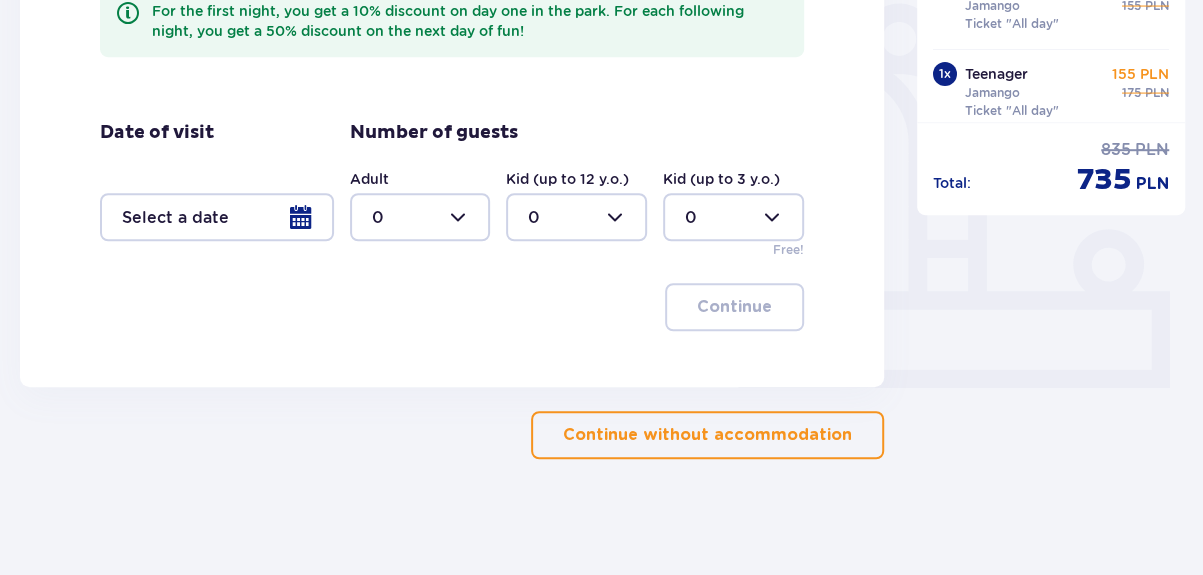 click on "Continue without accommodation" at bounding box center [707, 435] 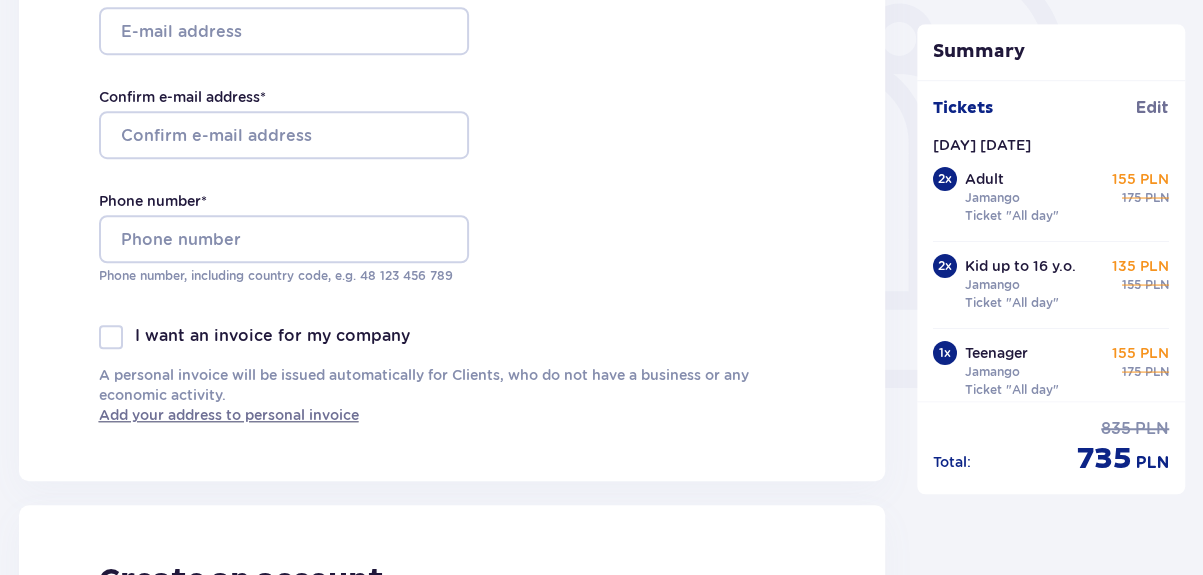 scroll, scrollTop: 0, scrollLeft: 0, axis: both 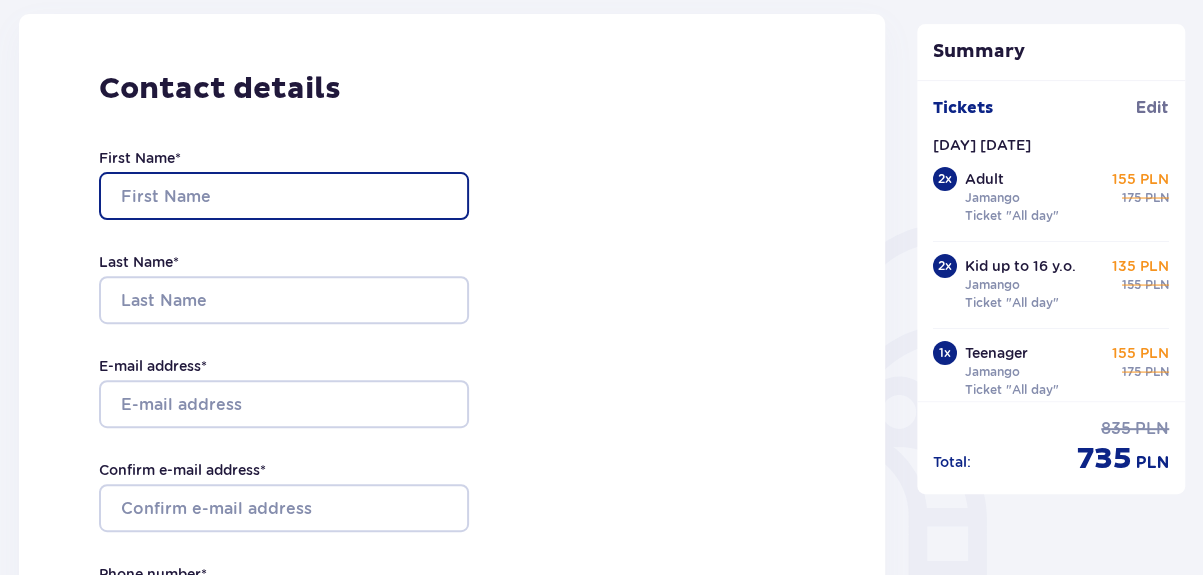 click on "First Name *" at bounding box center (284, 196) 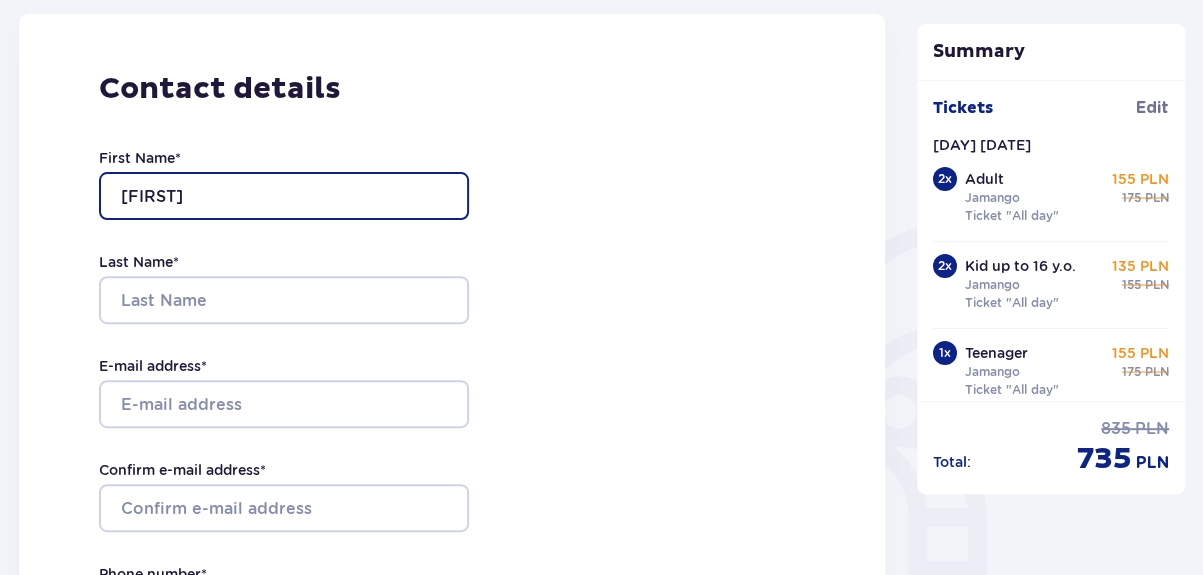 type on "[FIRST]" 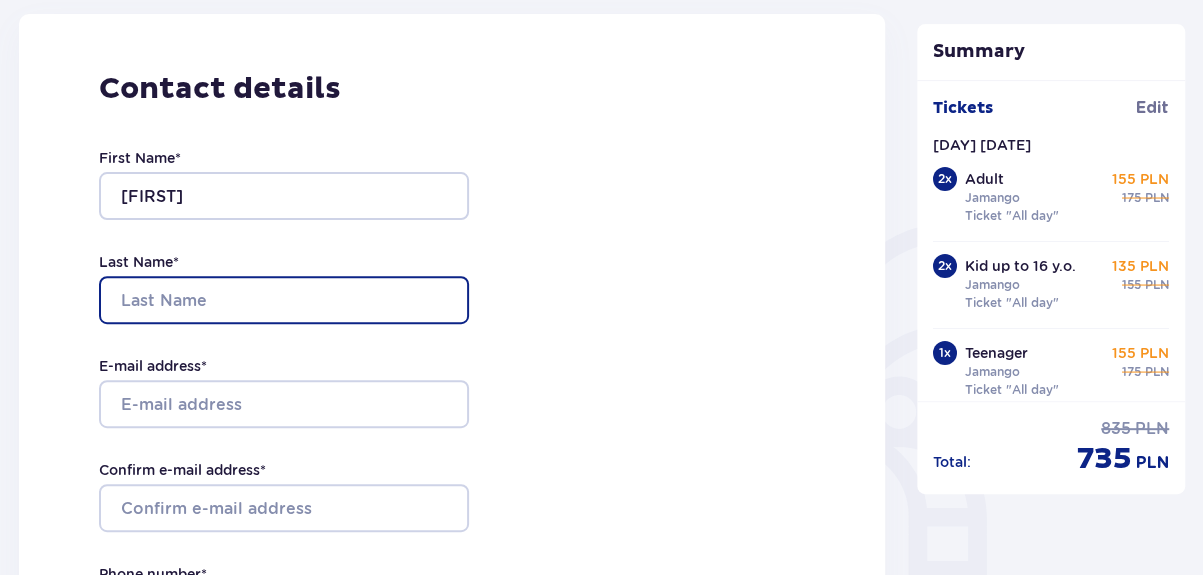 click on "Last Name *" at bounding box center [284, 300] 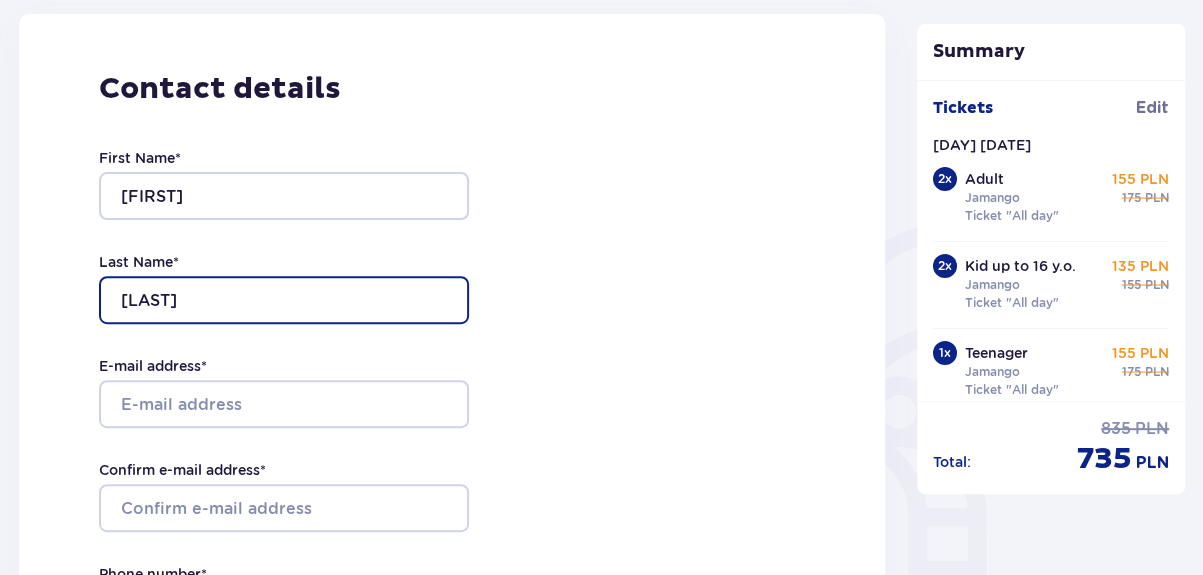 type on "[LAST]" 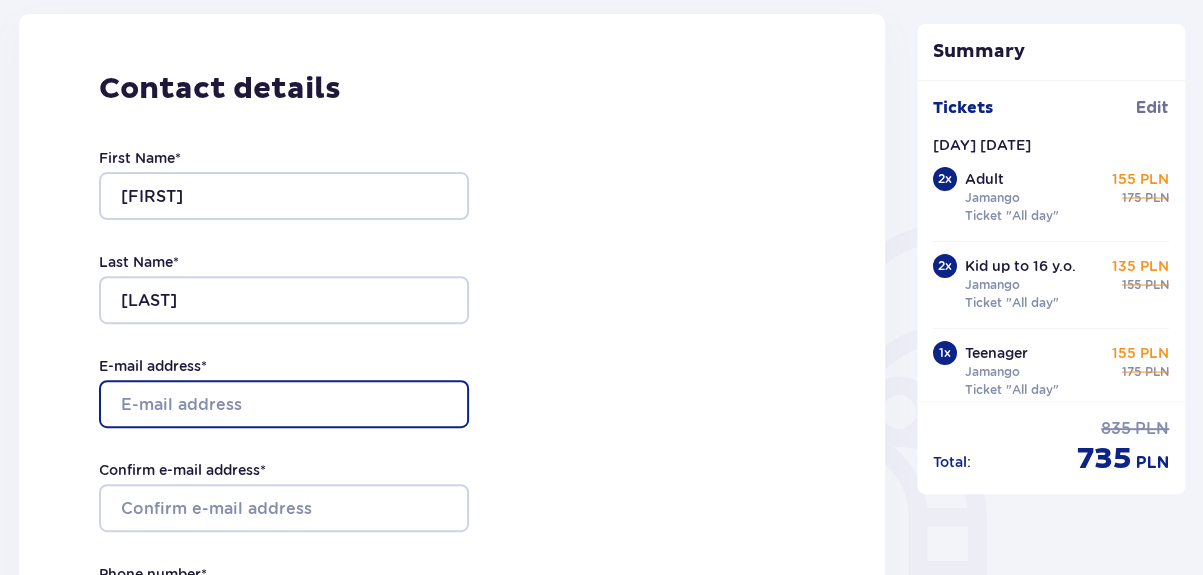 click on "E-mail address *" at bounding box center (284, 404) 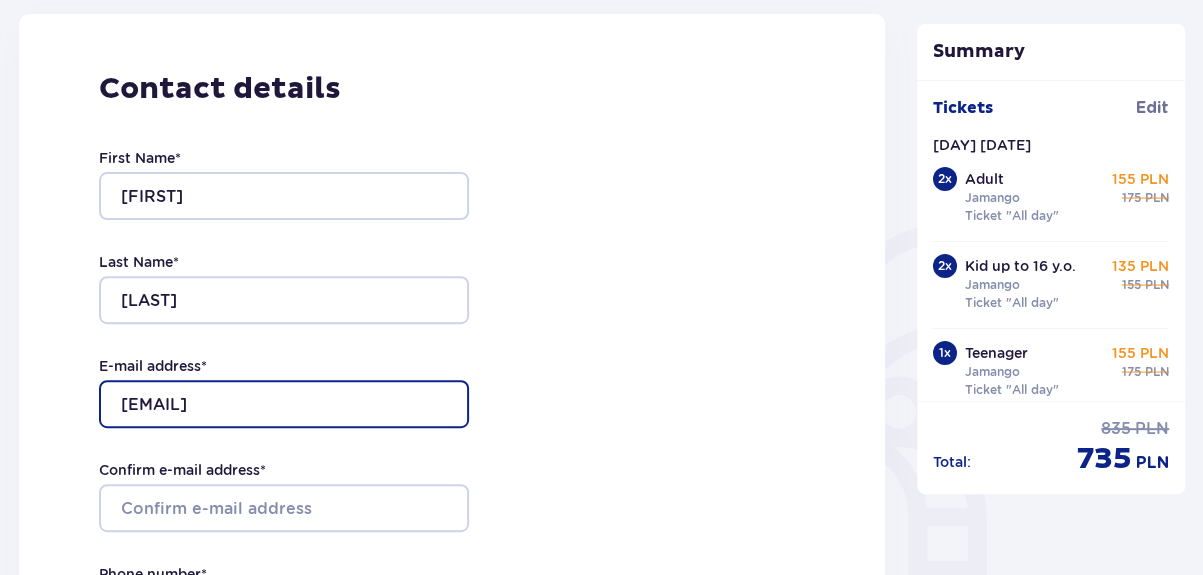 type on "[EMAIL]" 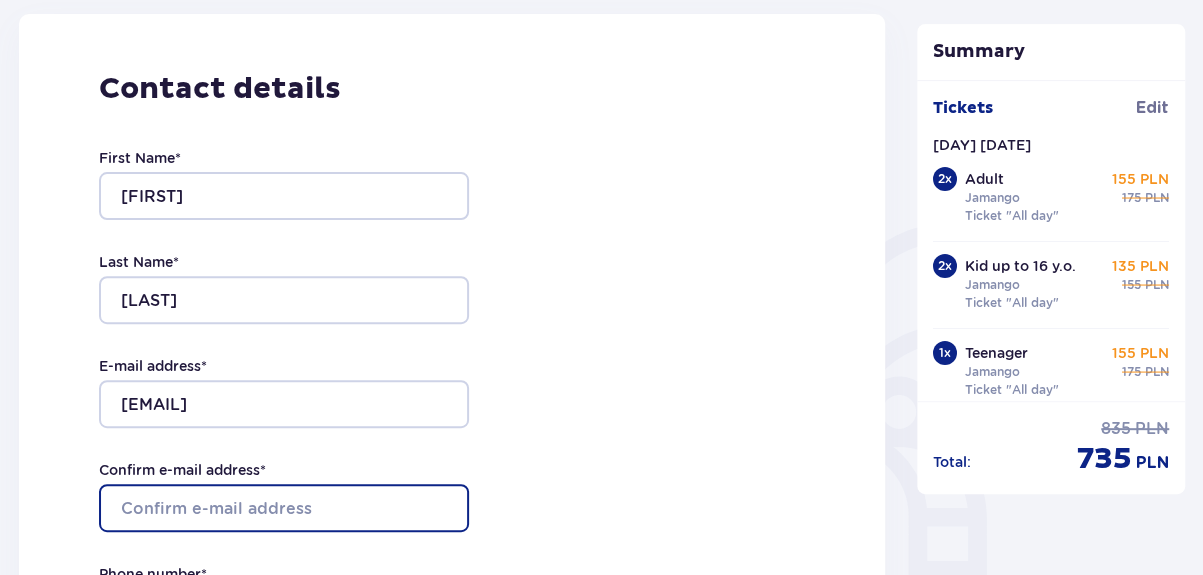 click on "Confirm e-mail address *" at bounding box center (284, 508) 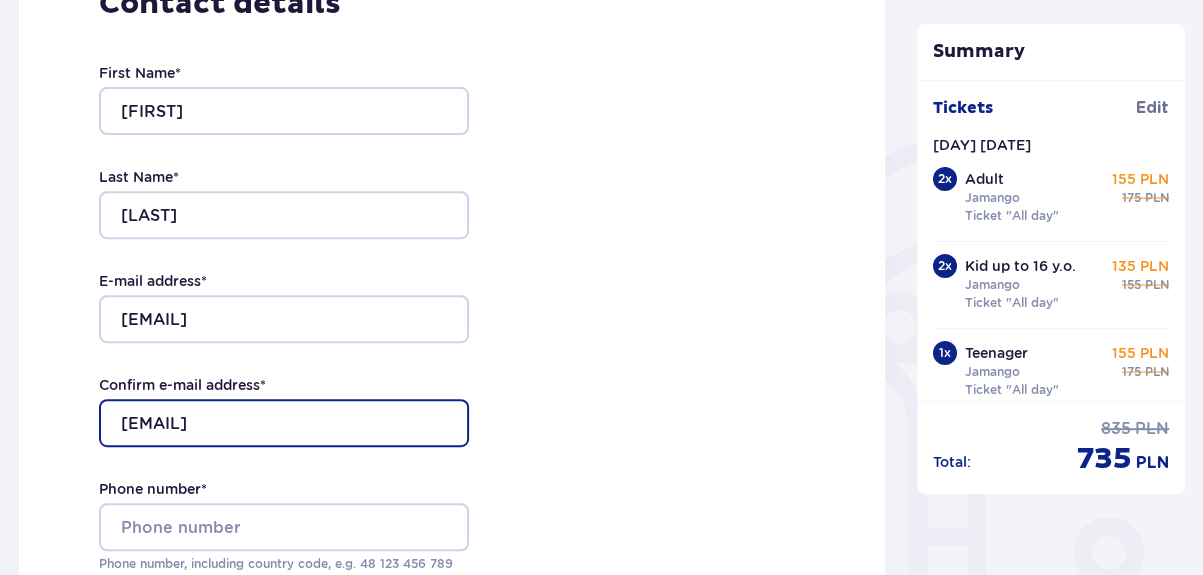scroll, scrollTop: 412, scrollLeft: 0, axis: vertical 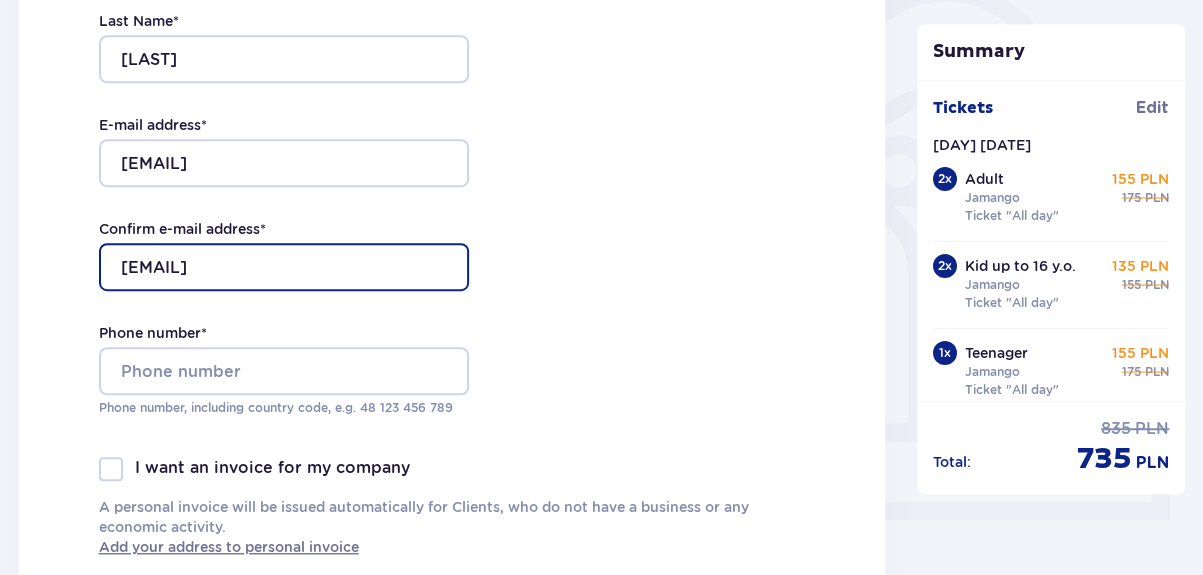 type on "[EMAIL]" 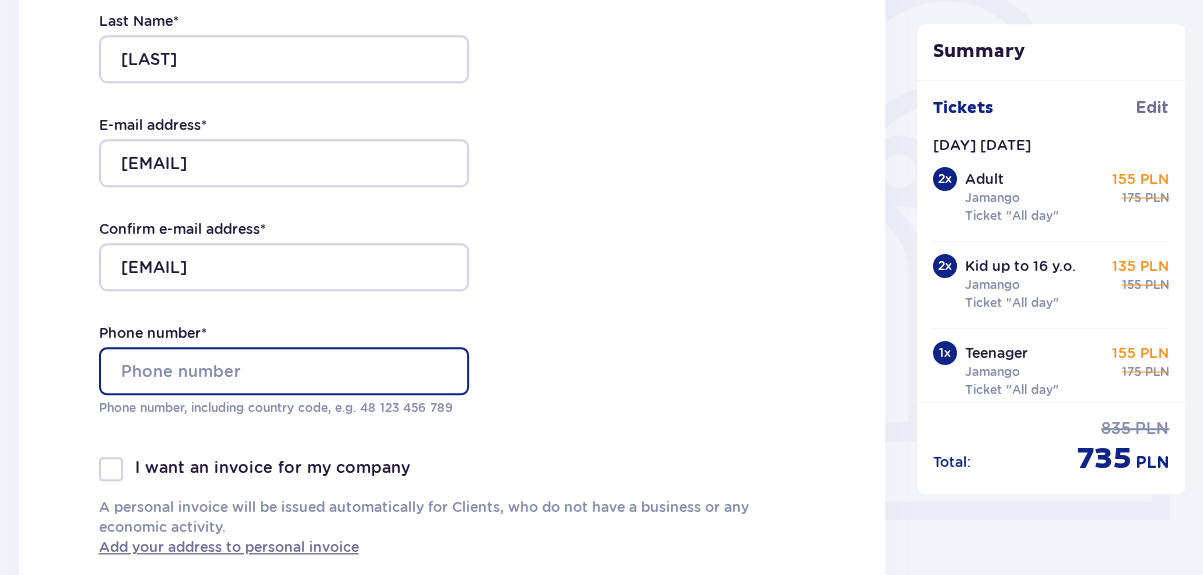 click on "Phone number *" at bounding box center [284, 371] 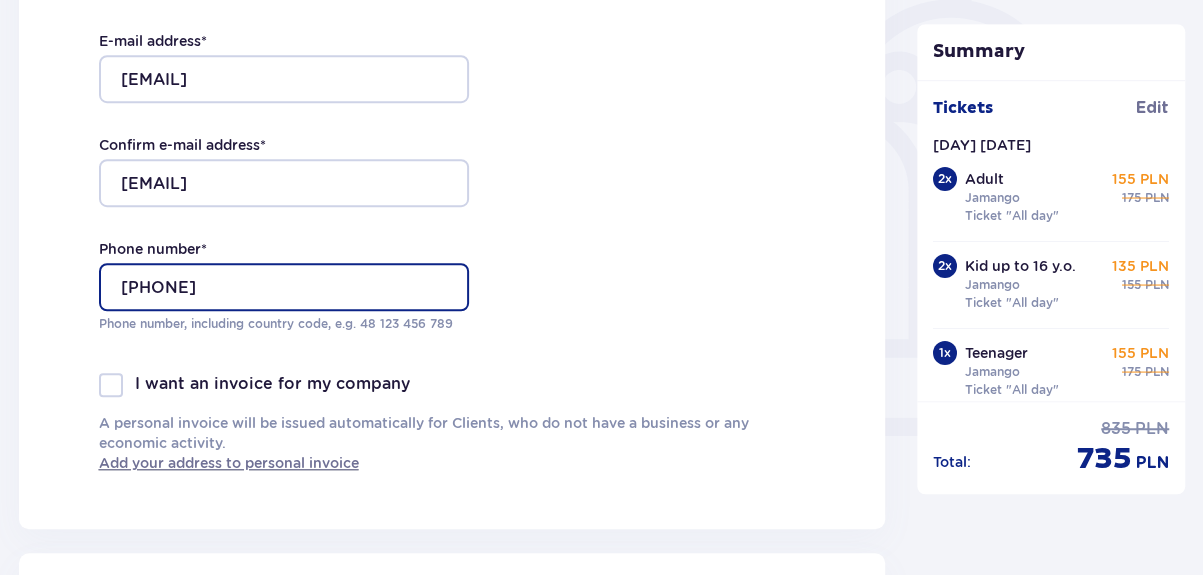scroll, scrollTop: 613, scrollLeft: 0, axis: vertical 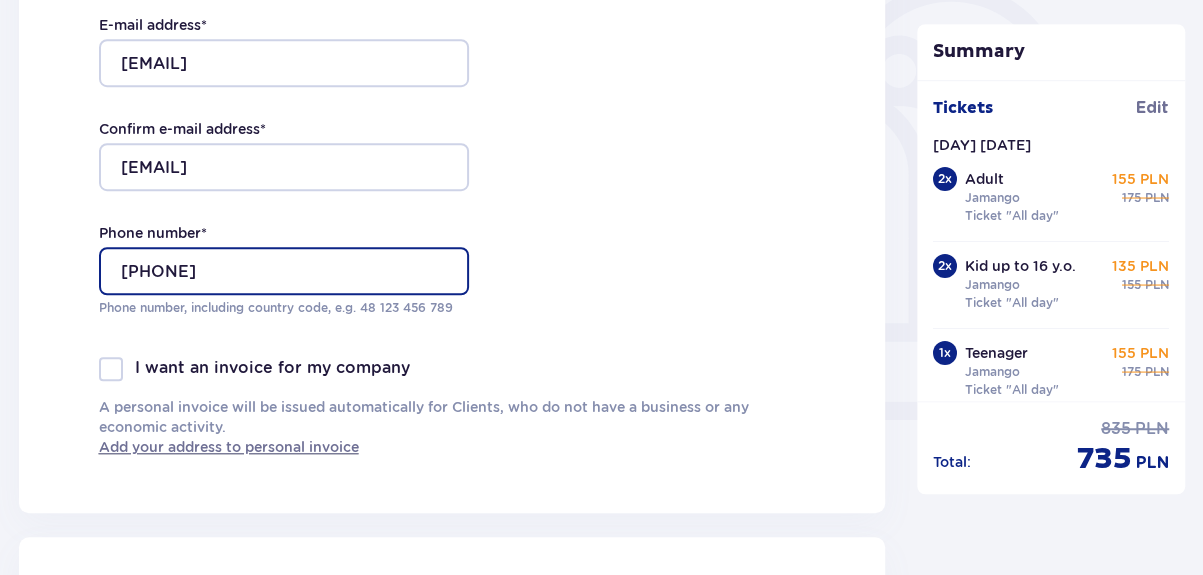 type on "[PHONE]" 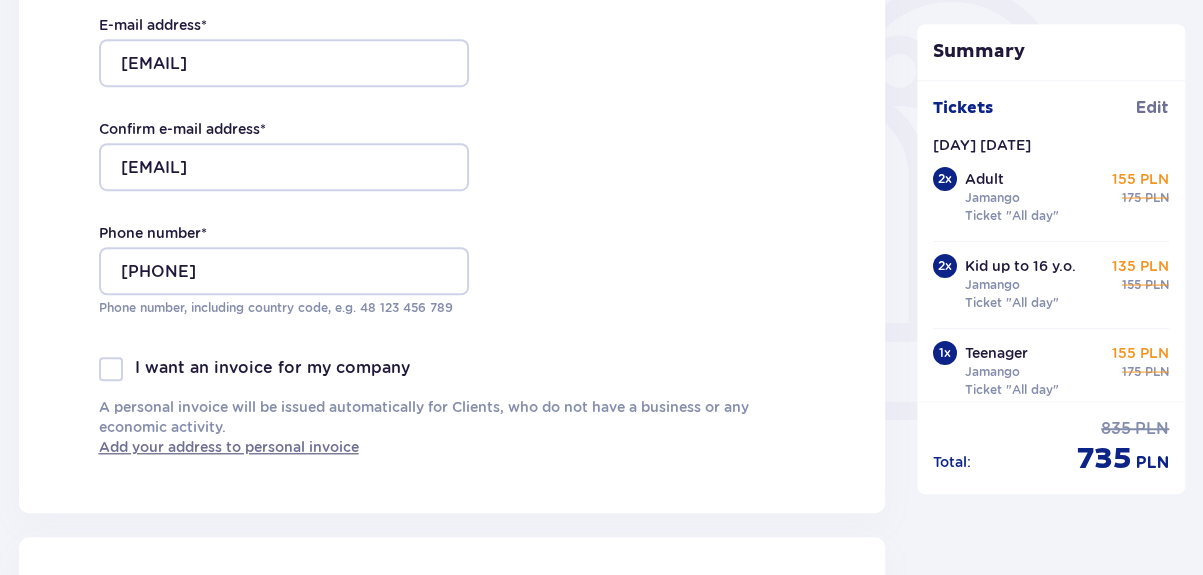 click at bounding box center [111, 369] 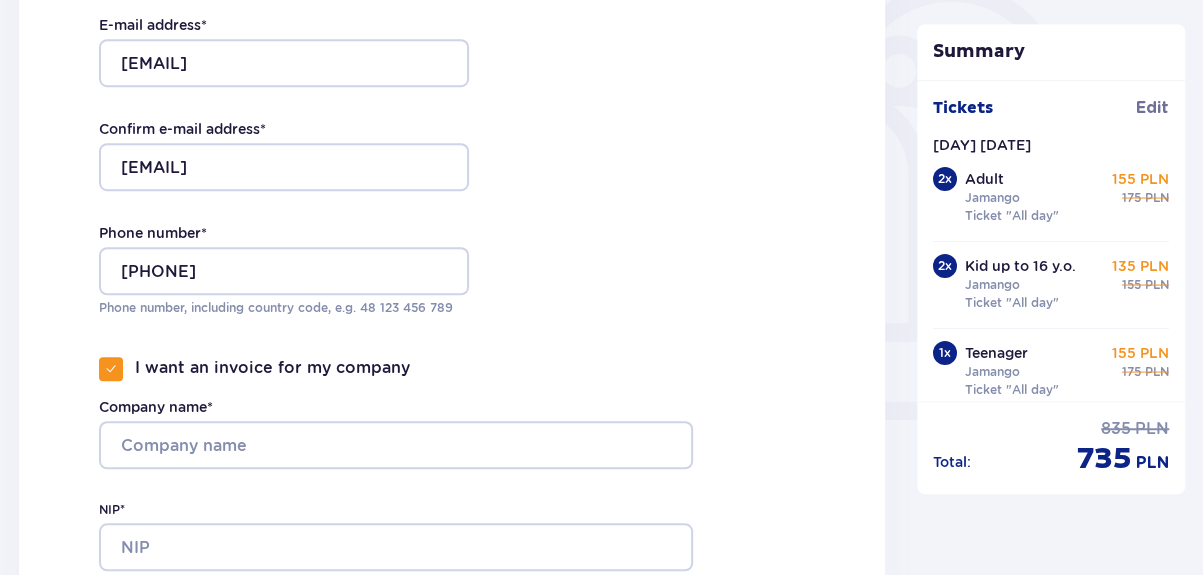click at bounding box center (111, 369) 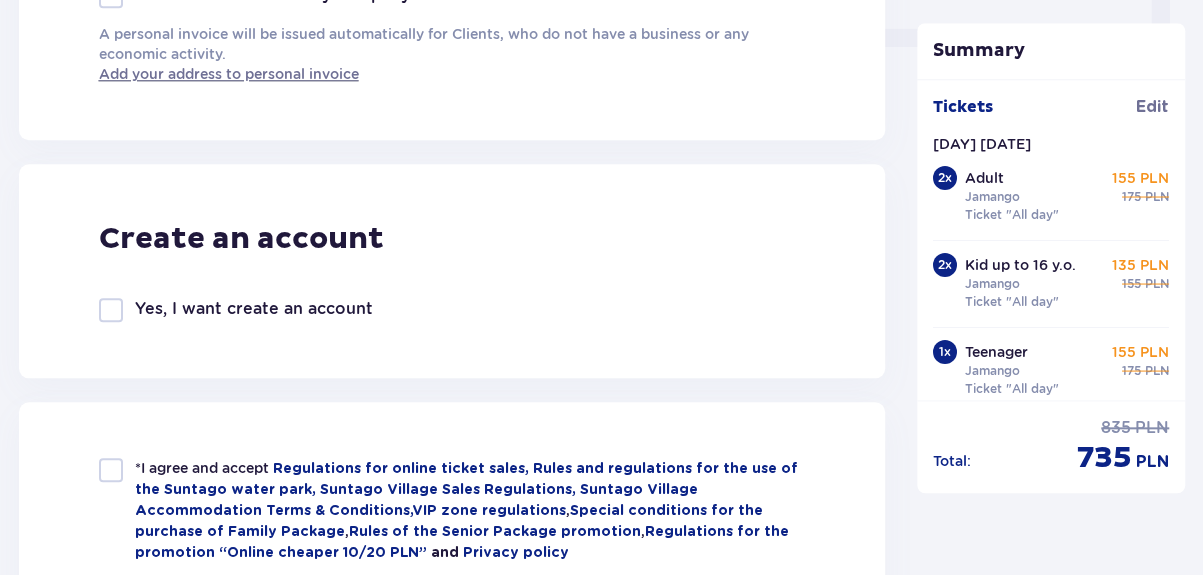 scroll, scrollTop: 1006, scrollLeft: 0, axis: vertical 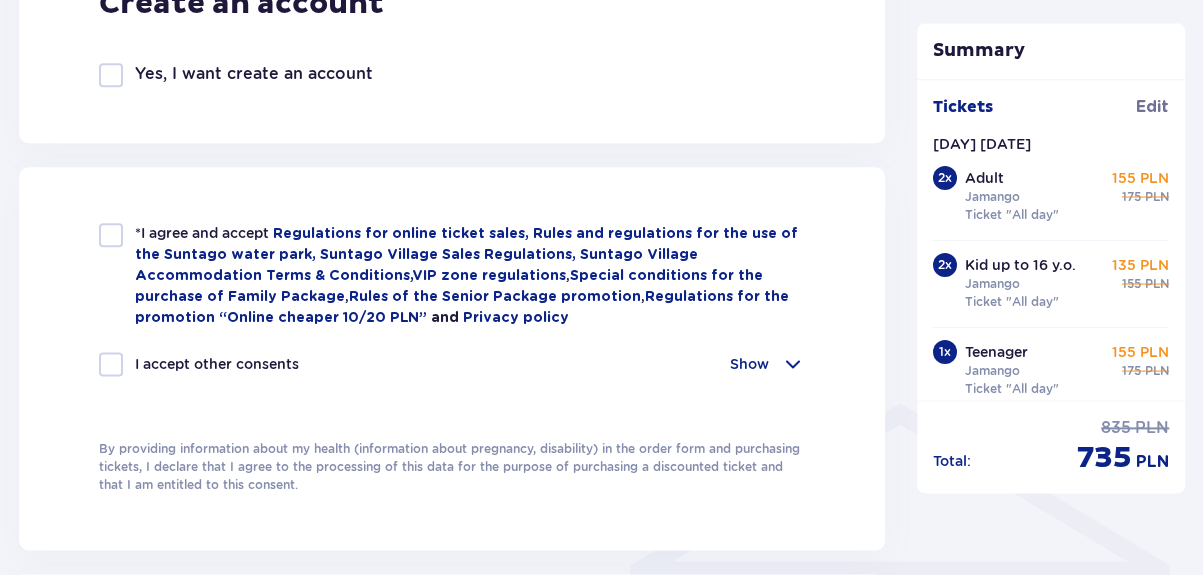 click at bounding box center (111, 236) 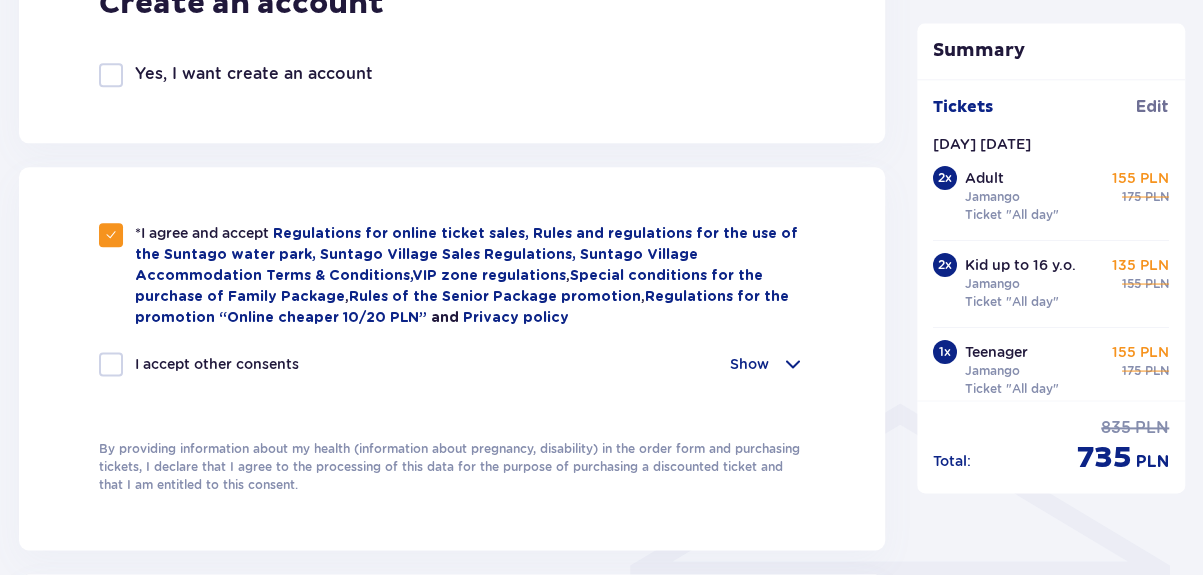click at bounding box center [793, 365] 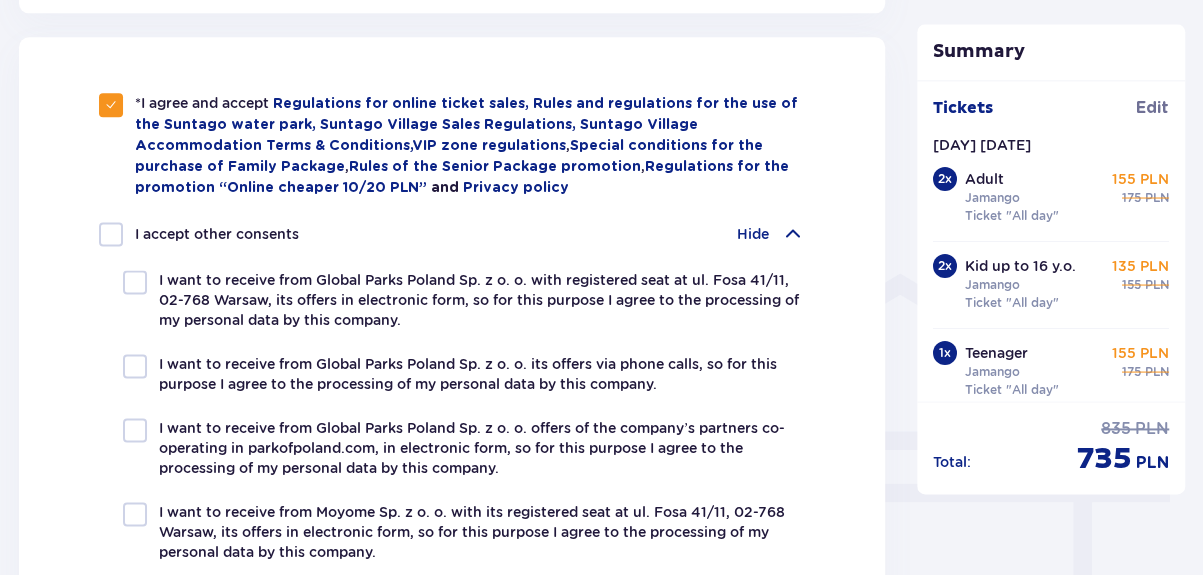 scroll, scrollTop: 1362, scrollLeft: 0, axis: vertical 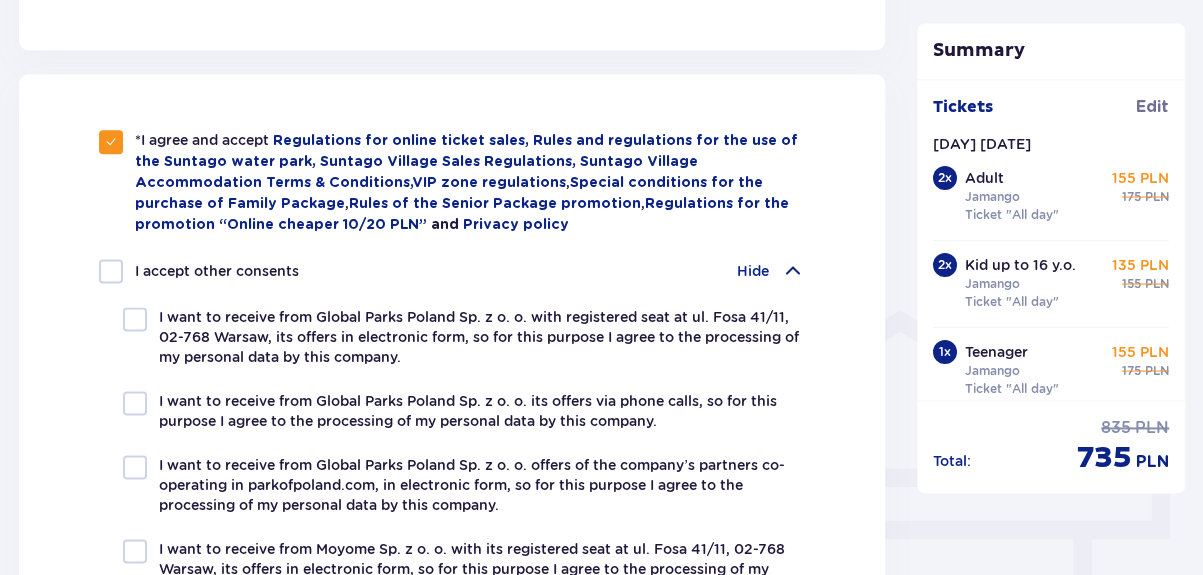 click at bounding box center (793, 272) 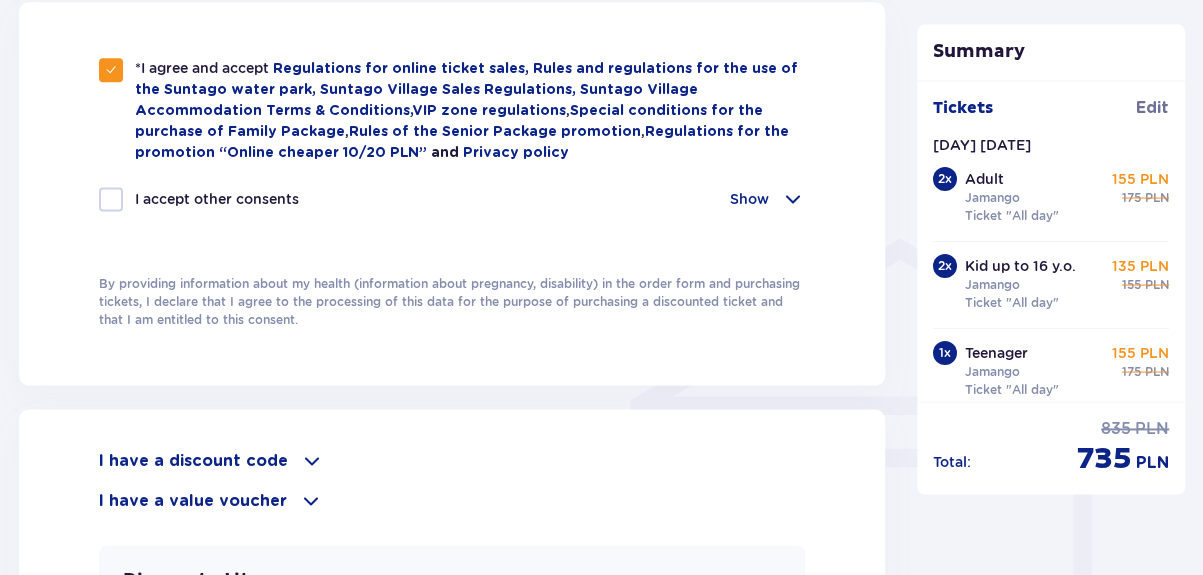 scroll, scrollTop: 1406, scrollLeft: 0, axis: vertical 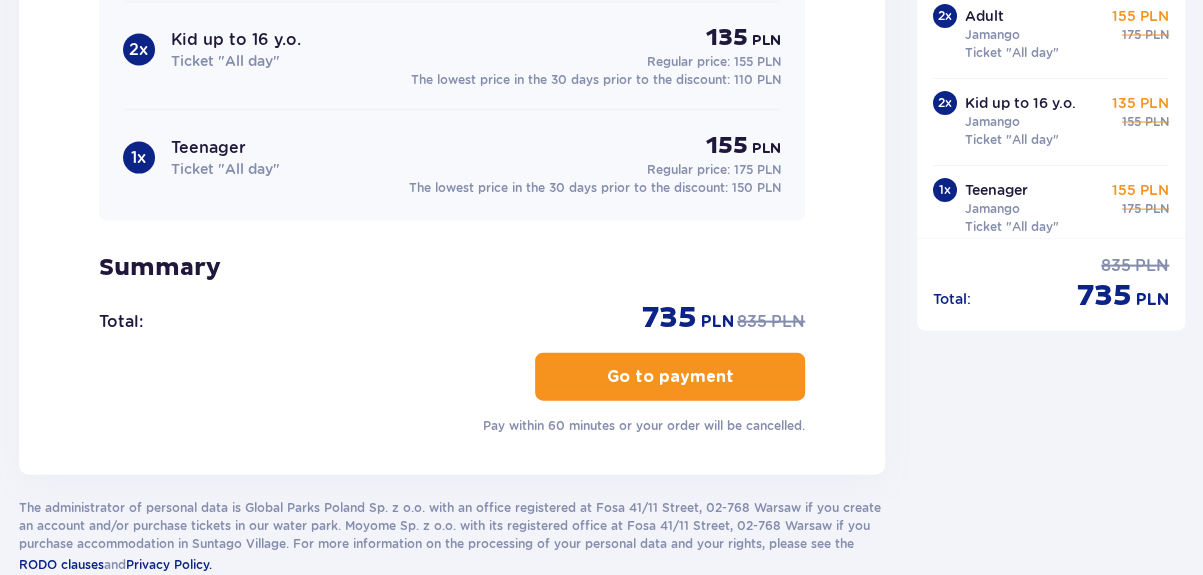 click on "Go to payment" at bounding box center (670, 376) 